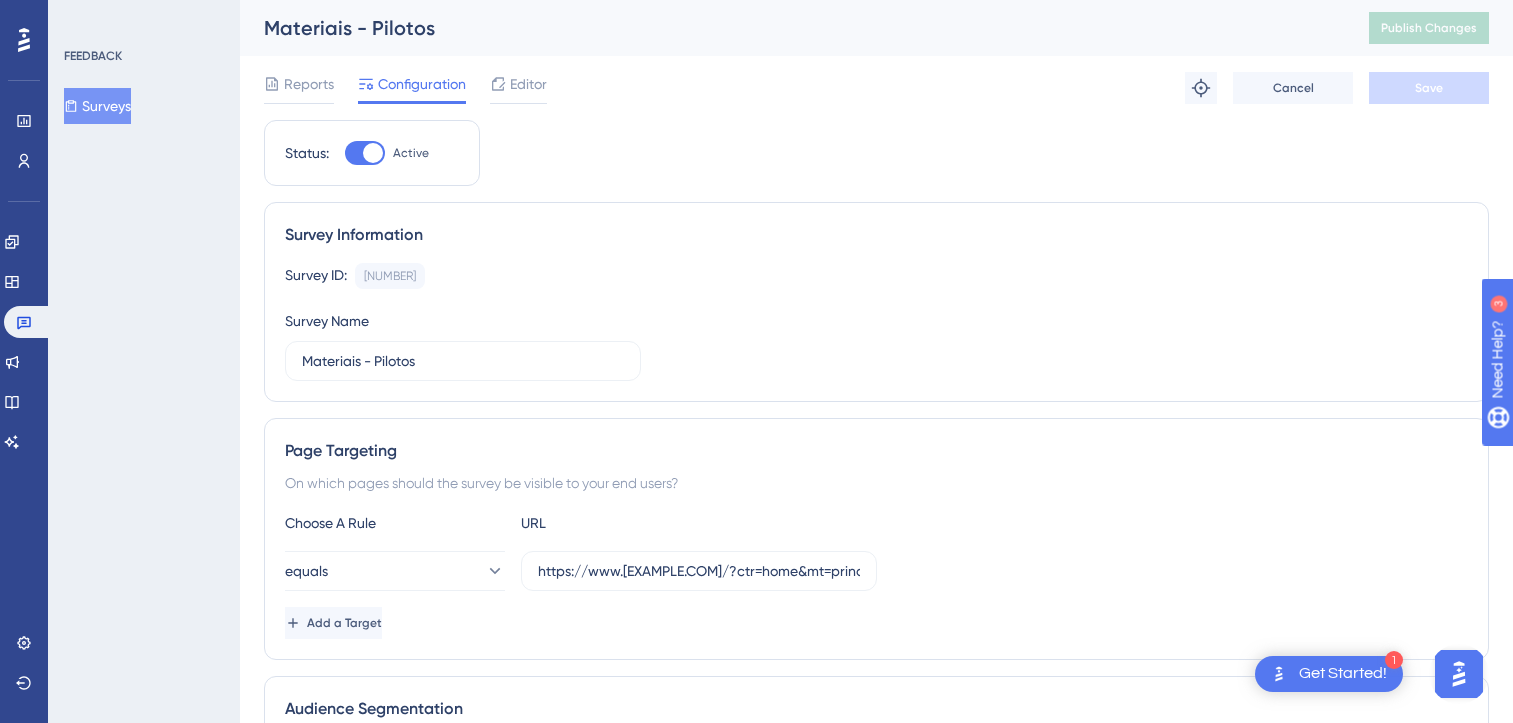 scroll 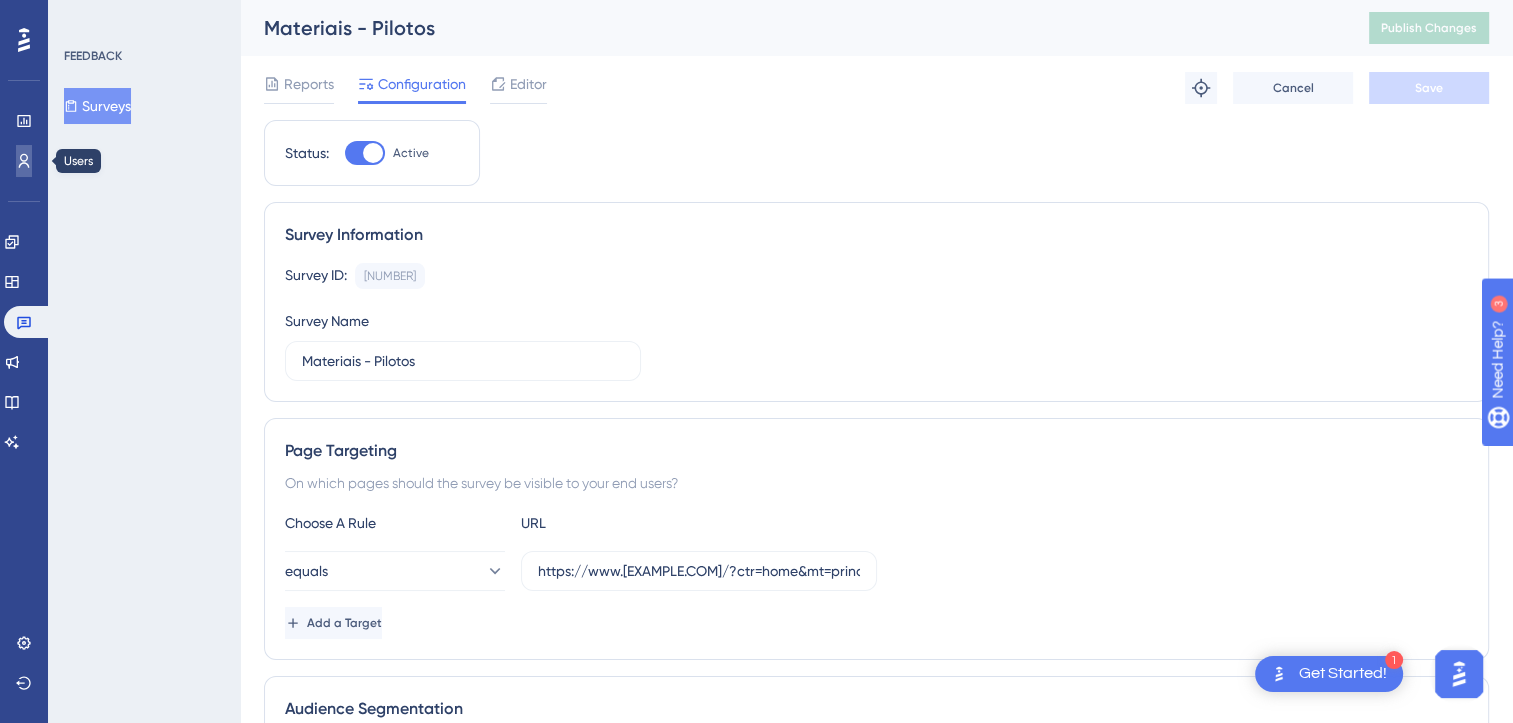 click 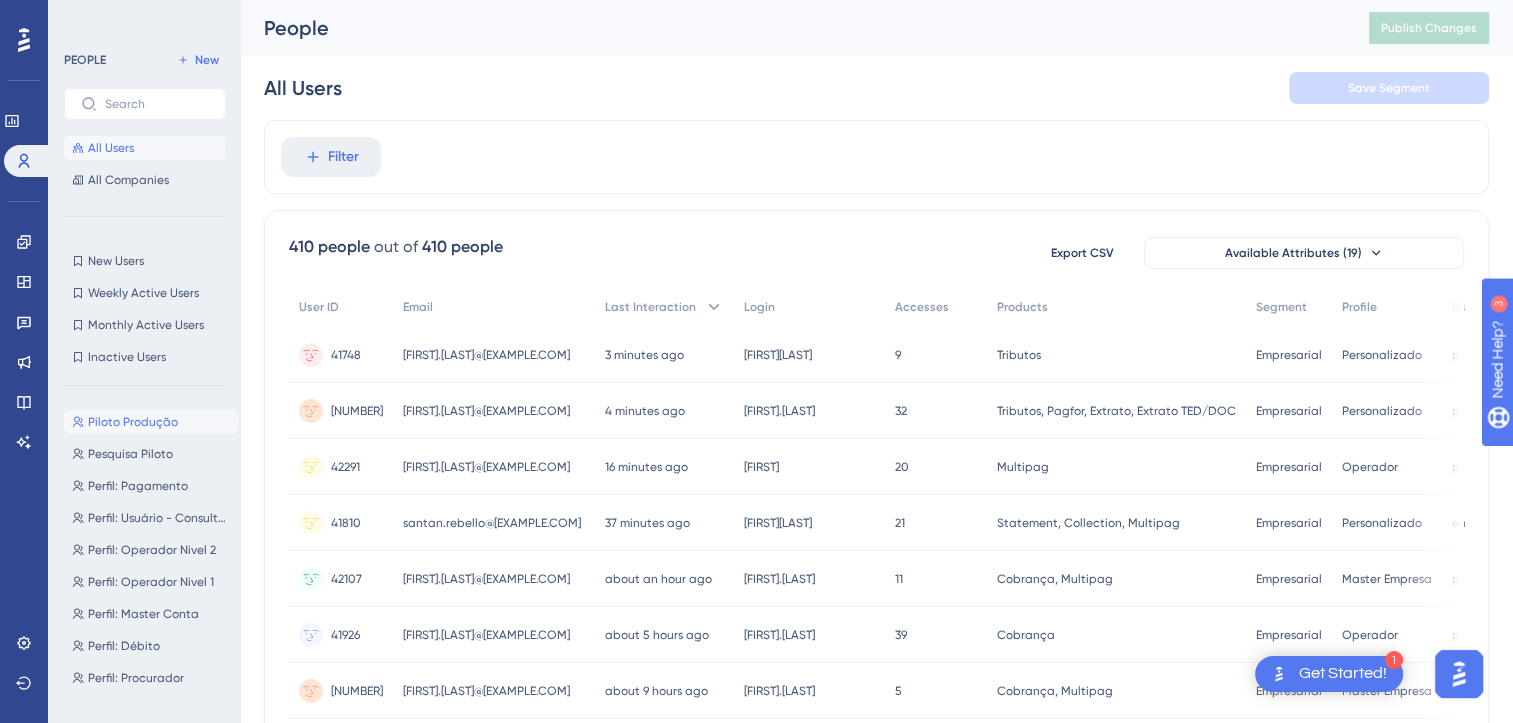 click on "Piloto Produção" at bounding box center (133, 422) 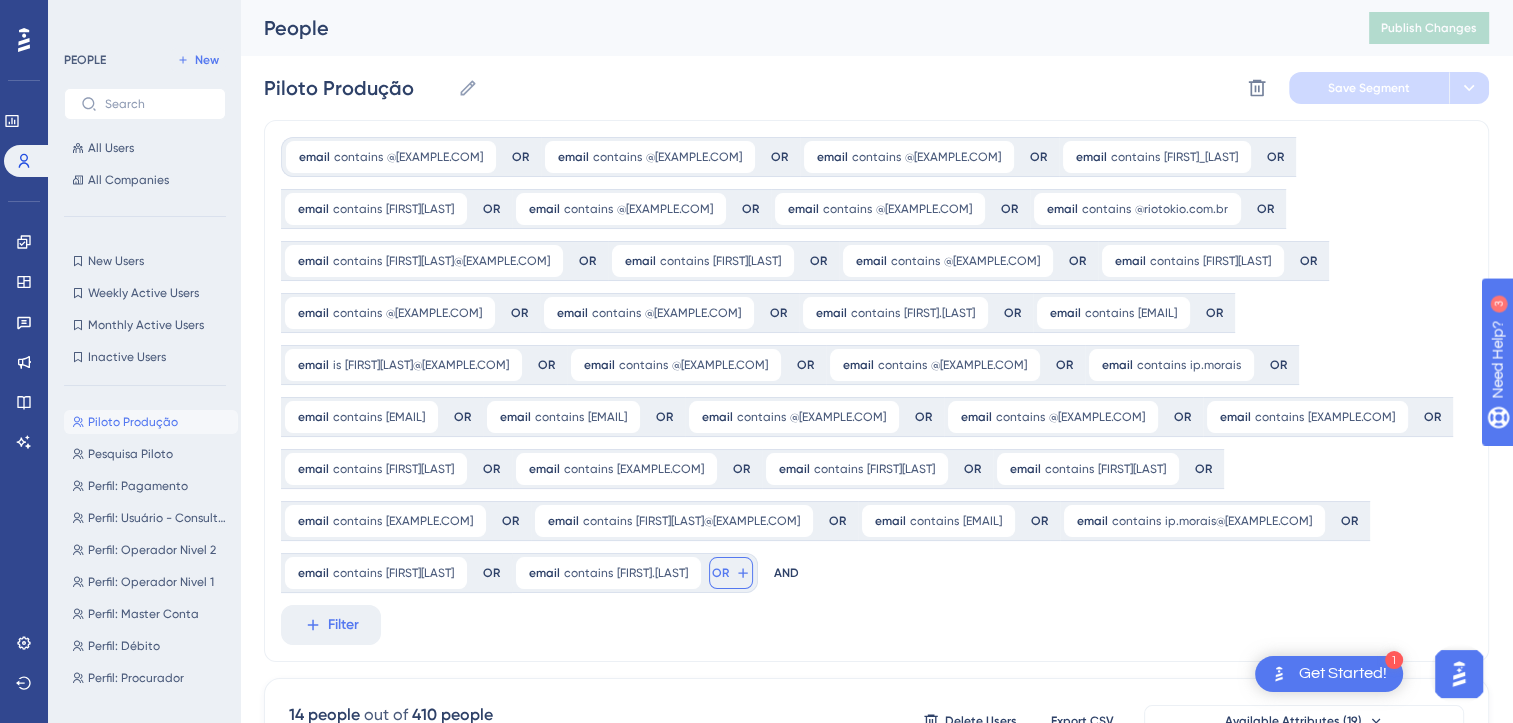 click on "OR" at bounding box center (720, 573) 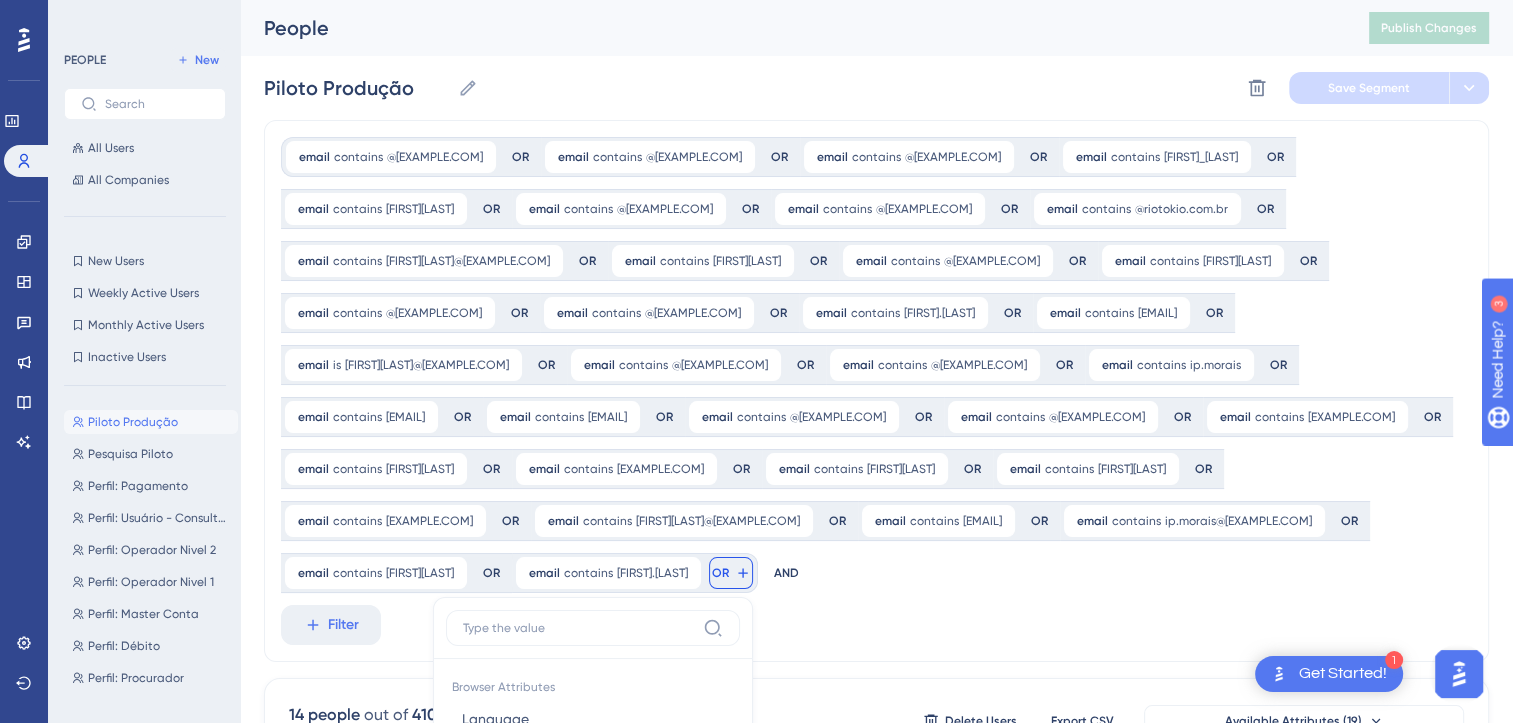 scroll, scrollTop: 436, scrollLeft: 0, axis: vertical 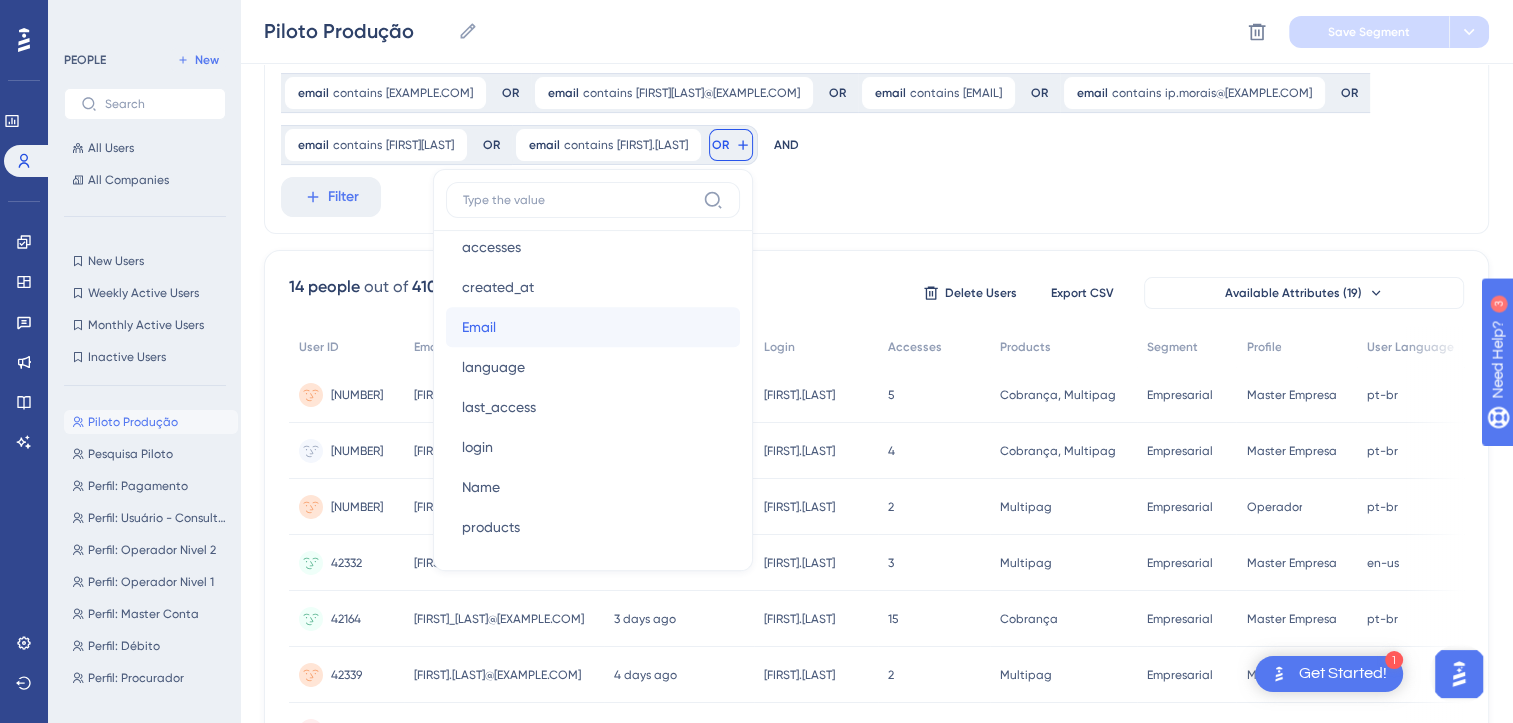 click on "Email Email" at bounding box center (593, 327) 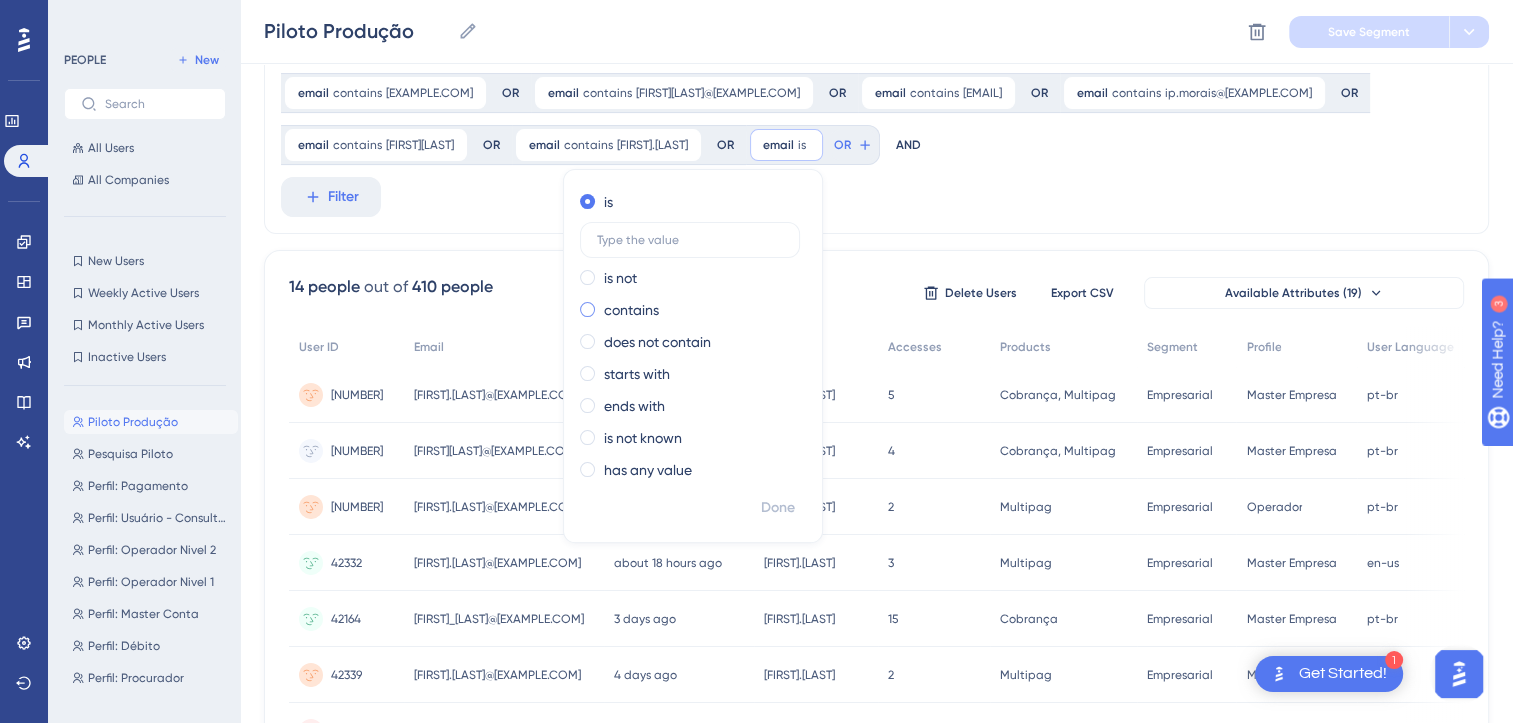 click on "contains" at bounding box center (631, 310) 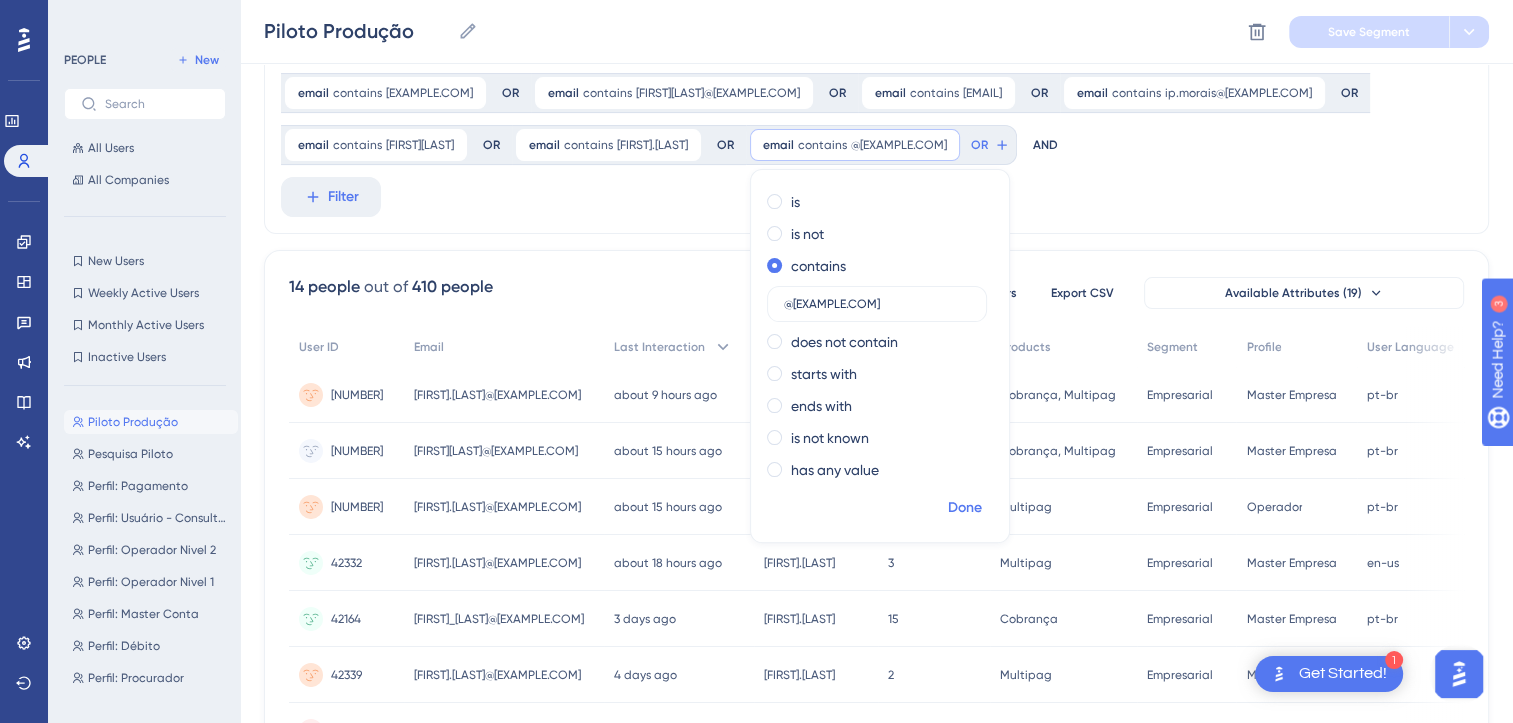 type on "@[EXAMPLE.COM]" 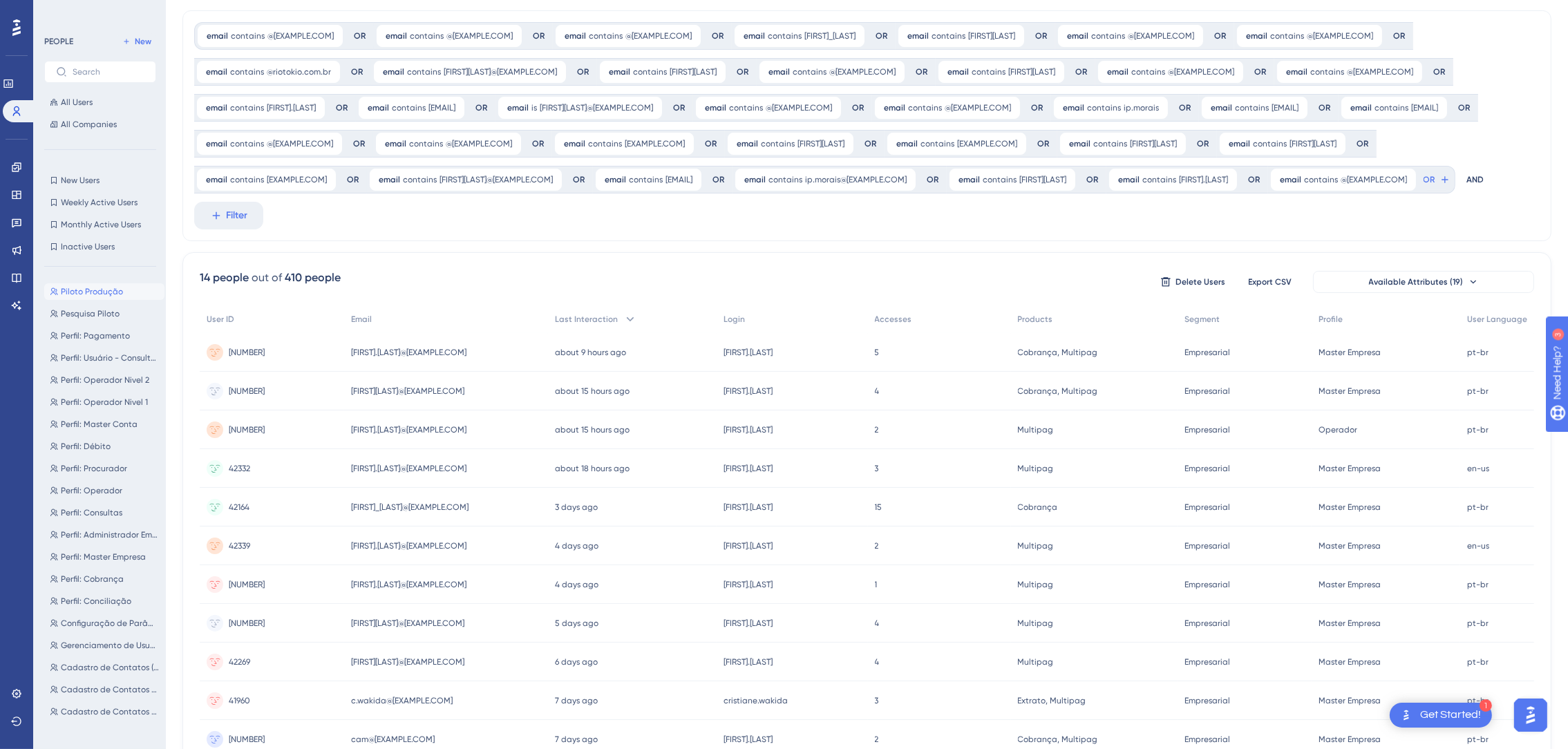 scroll, scrollTop: 0, scrollLeft: 0, axis: both 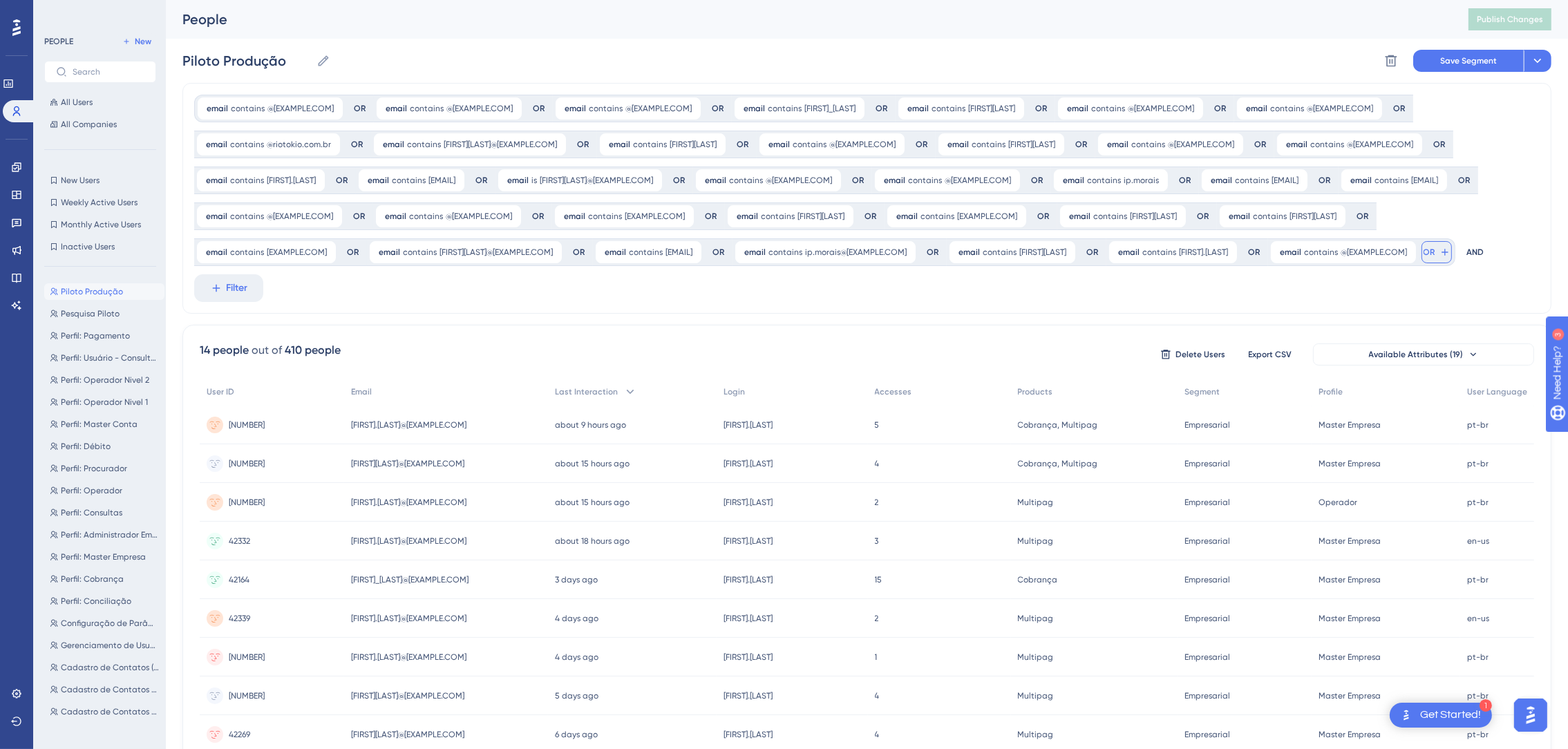 click on "OR" at bounding box center (1437, 252) 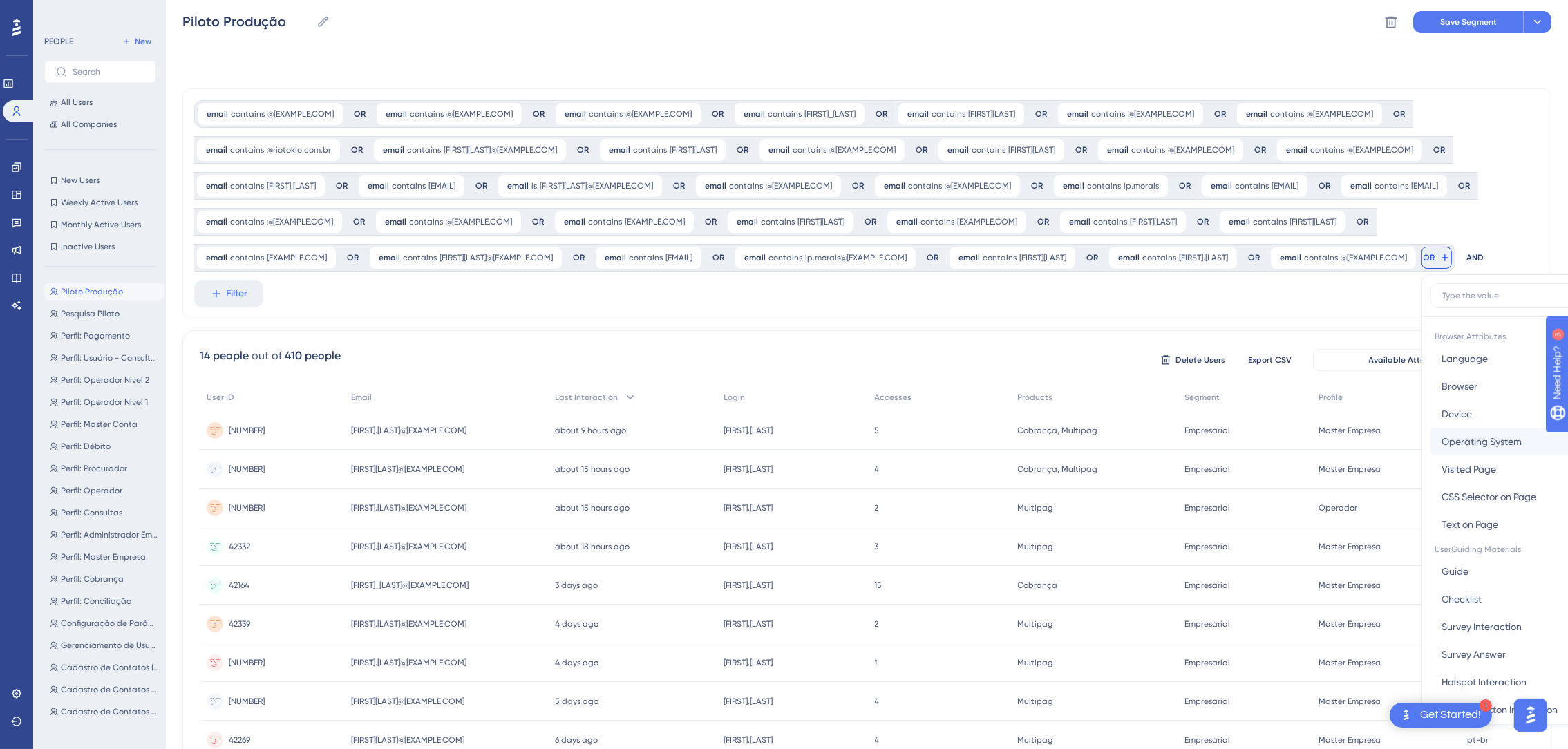 scroll, scrollTop: 155, scrollLeft: 0, axis: vertical 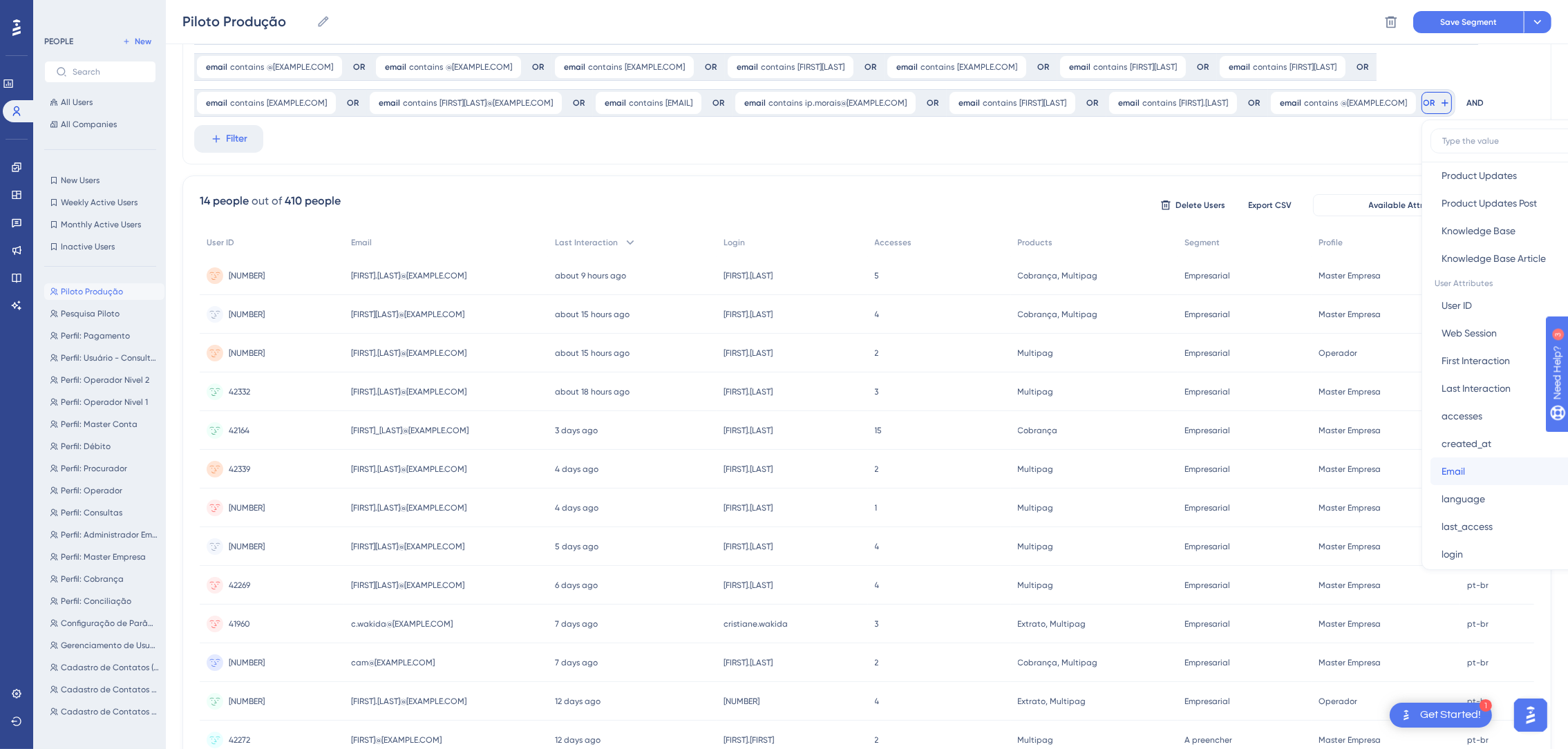 click on "Email" at bounding box center [1453, 471] 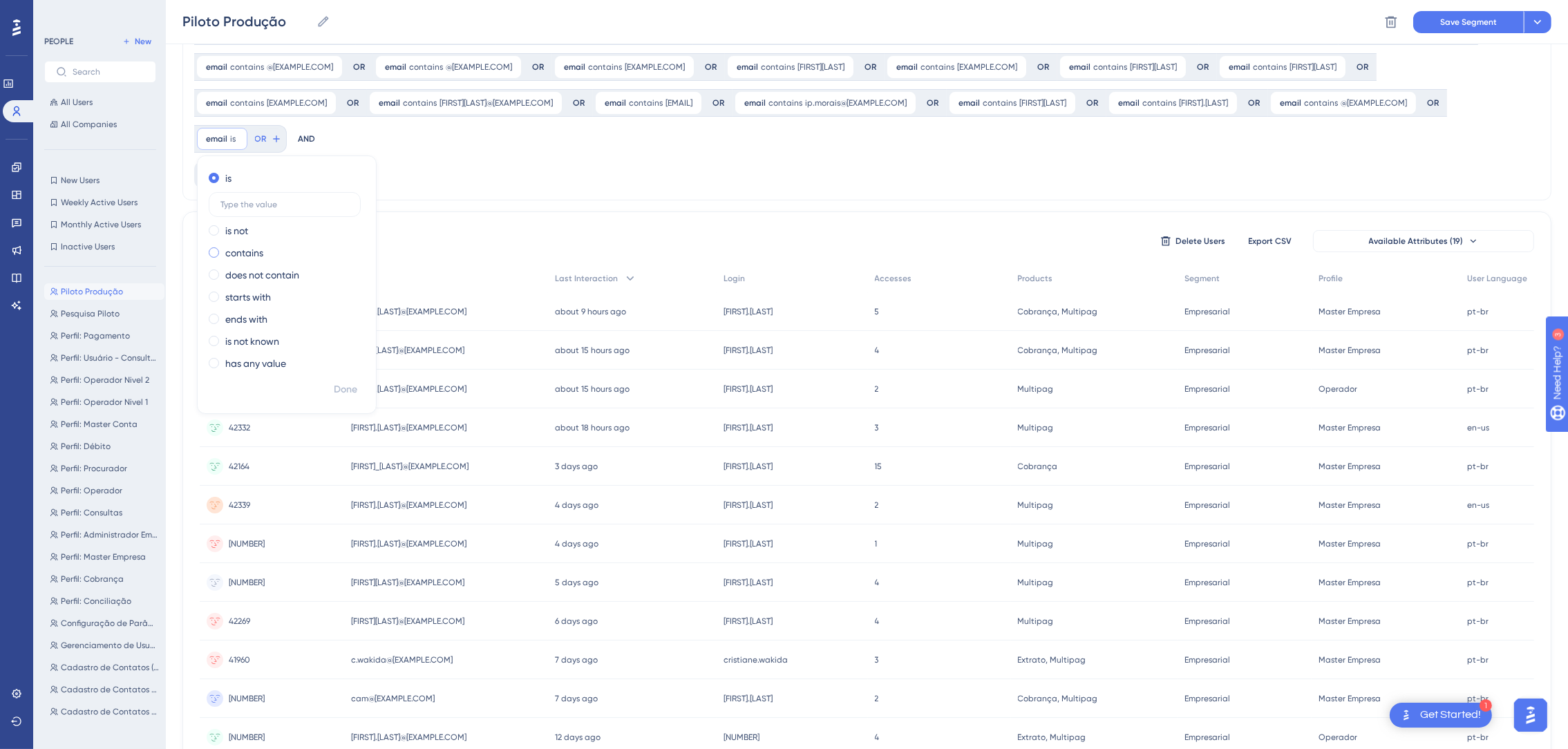 click on "contains" at bounding box center [284, 253] 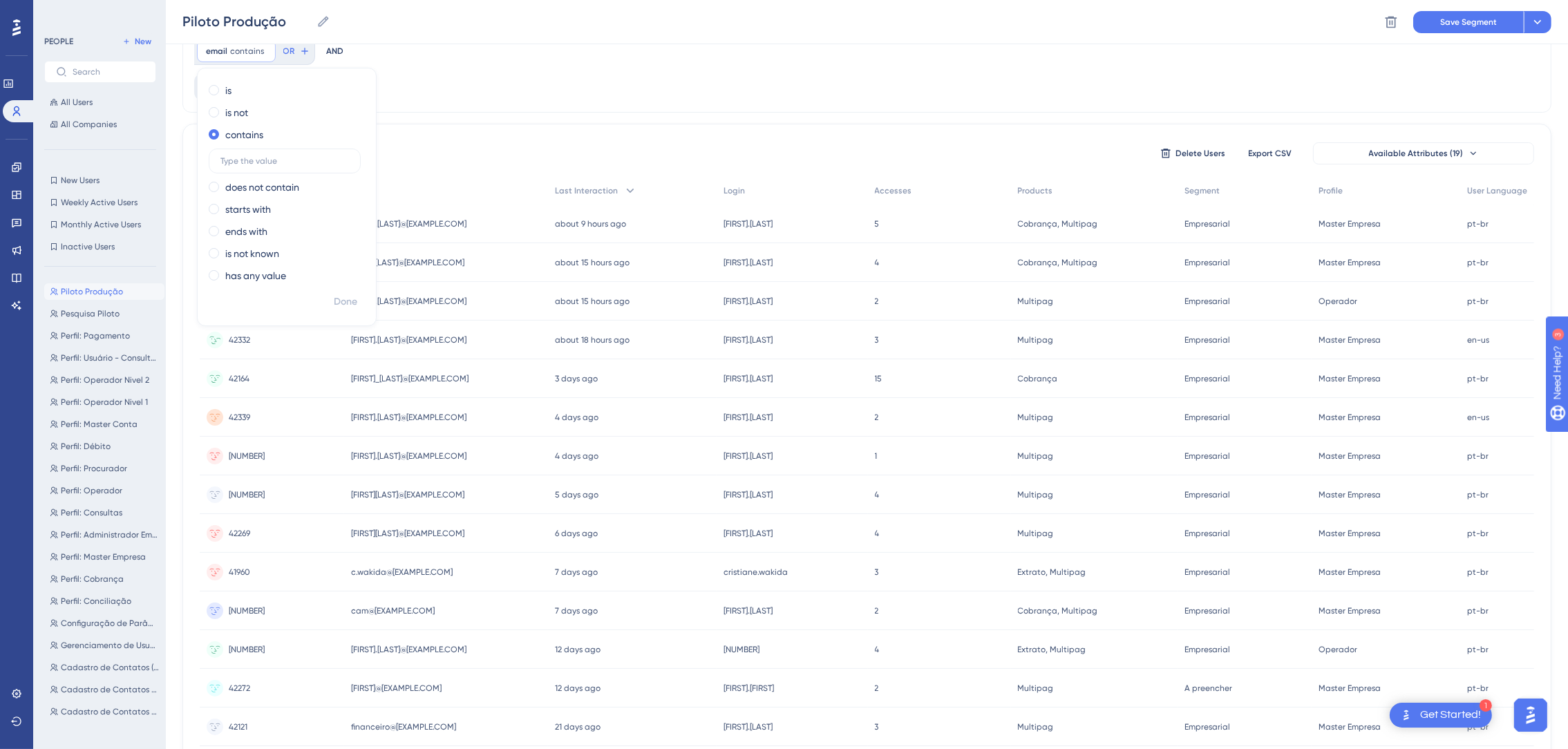 scroll, scrollTop: 317, scrollLeft: 0, axis: vertical 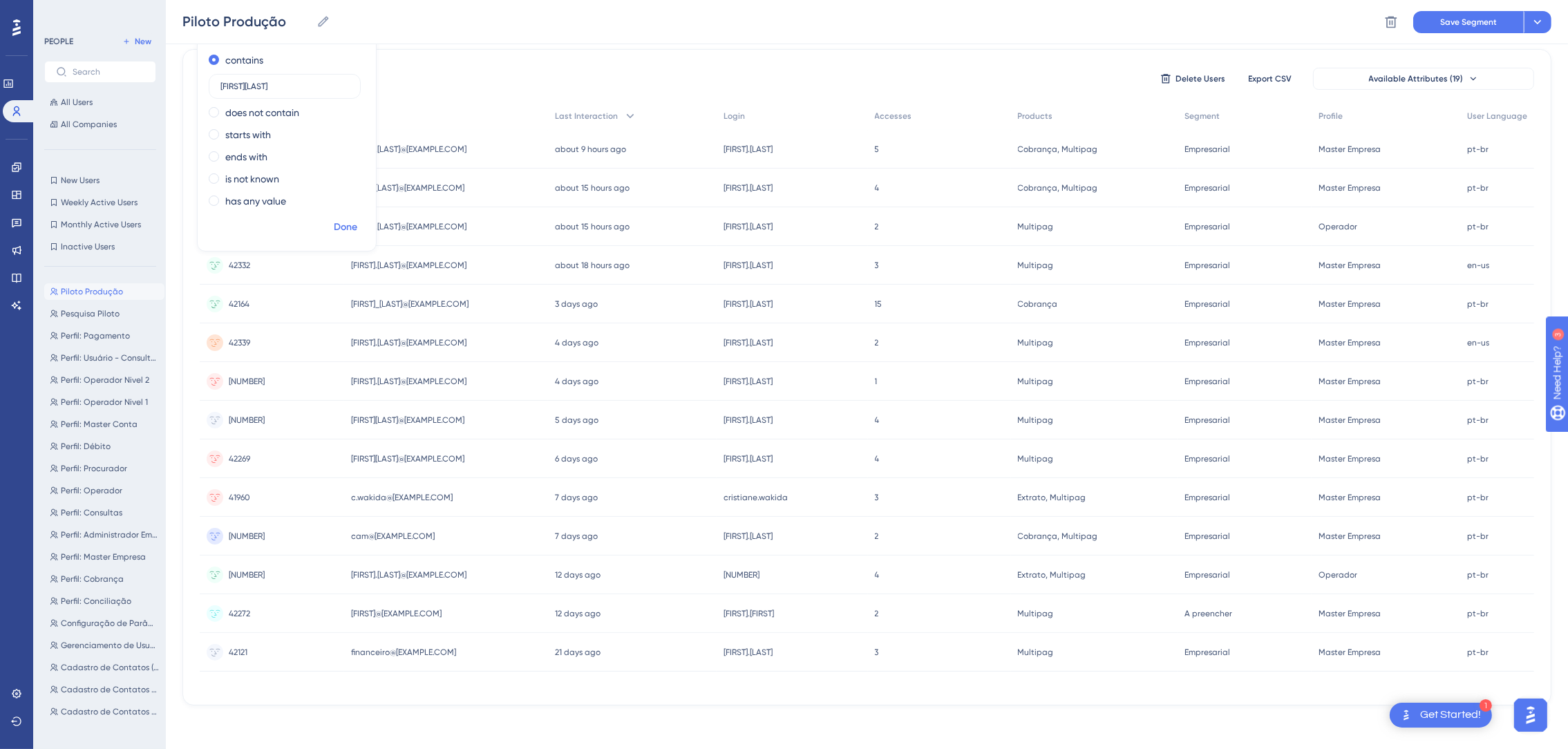 type on "[FIRST][LAST]" 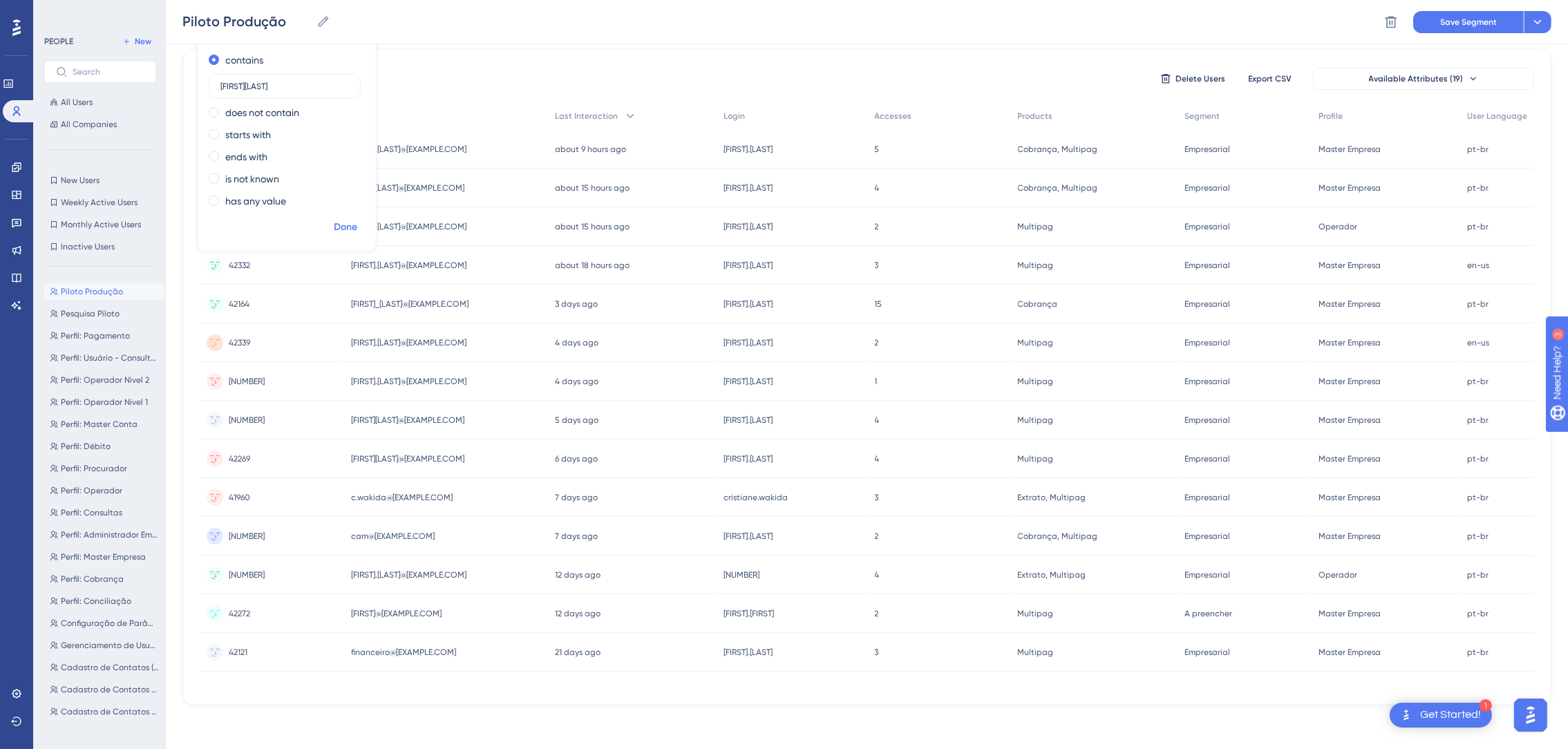 click on "Done" at bounding box center (346, 227) 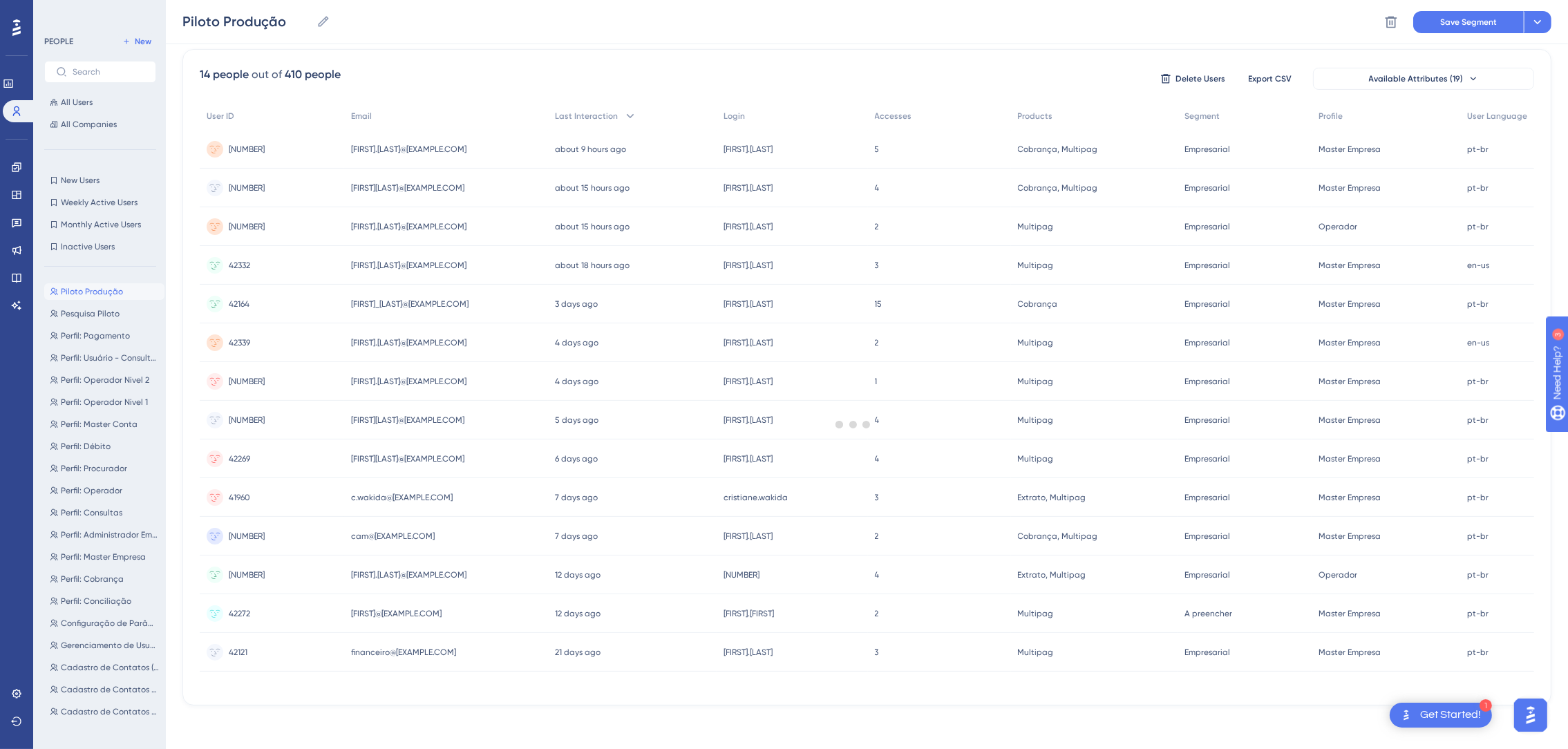 scroll, scrollTop: 110, scrollLeft: 0, axis: vertical 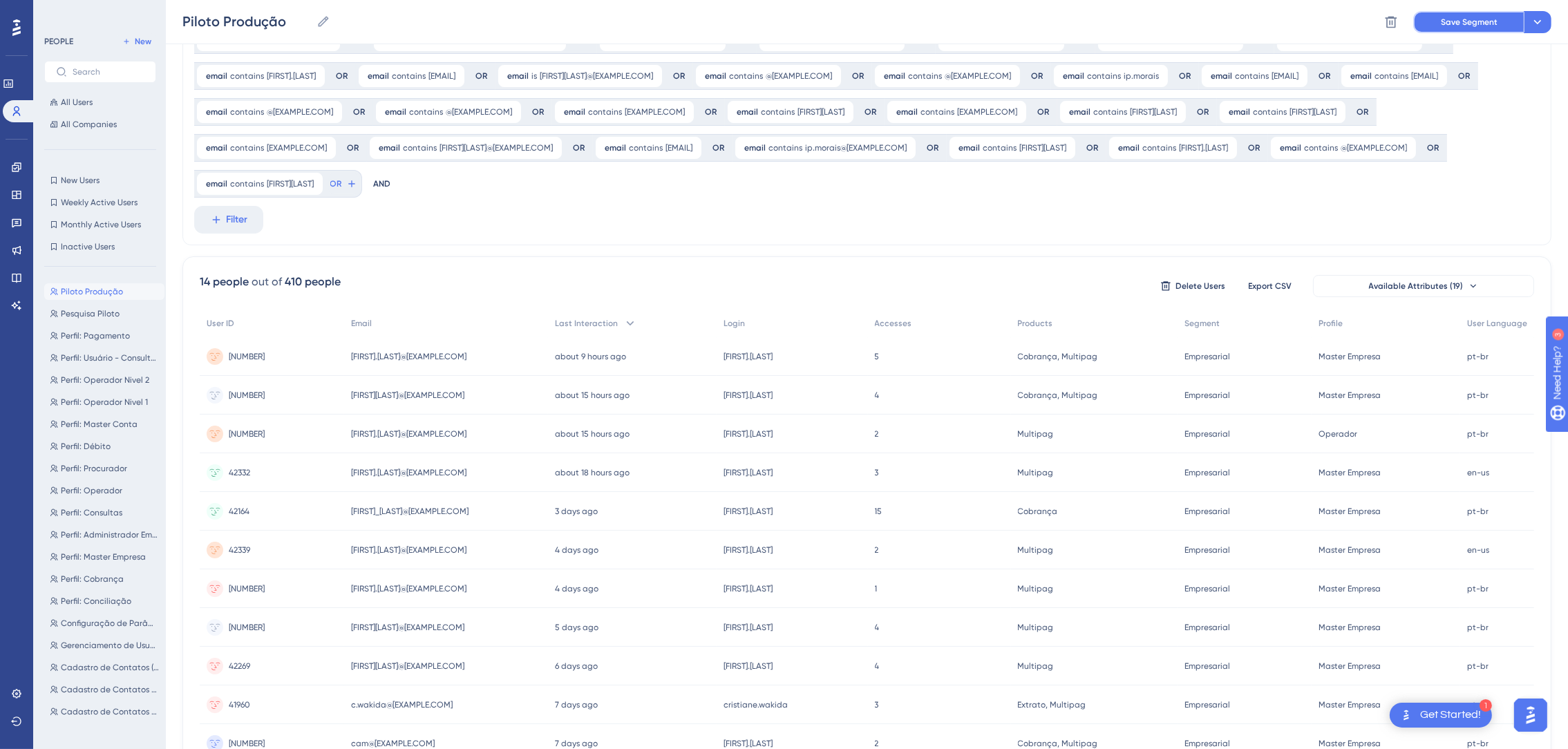 click on "Save Segment" at bounding box center (1468, 22) 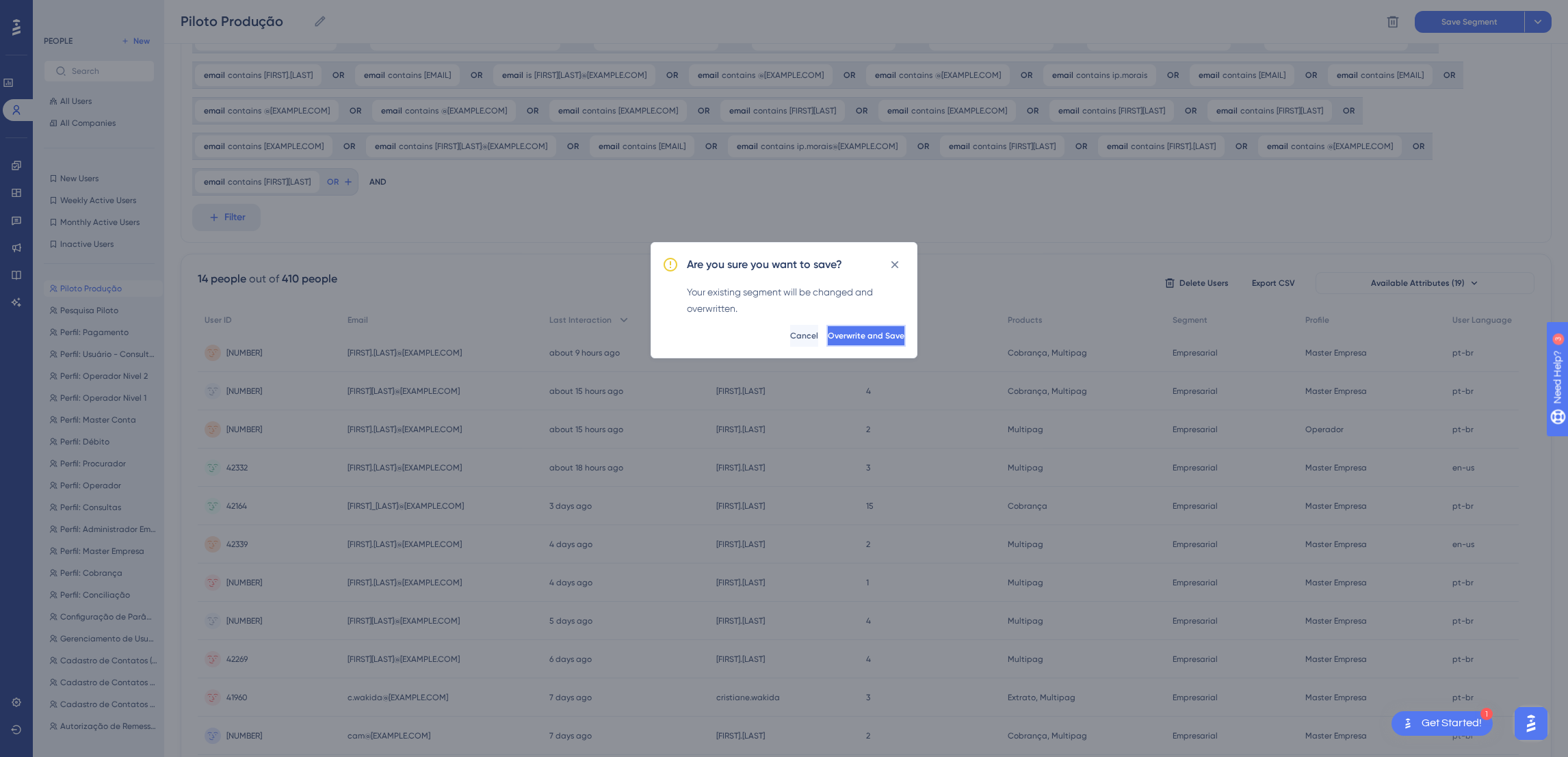click on "Overwrite and Save" at bounding box center [866, 336] 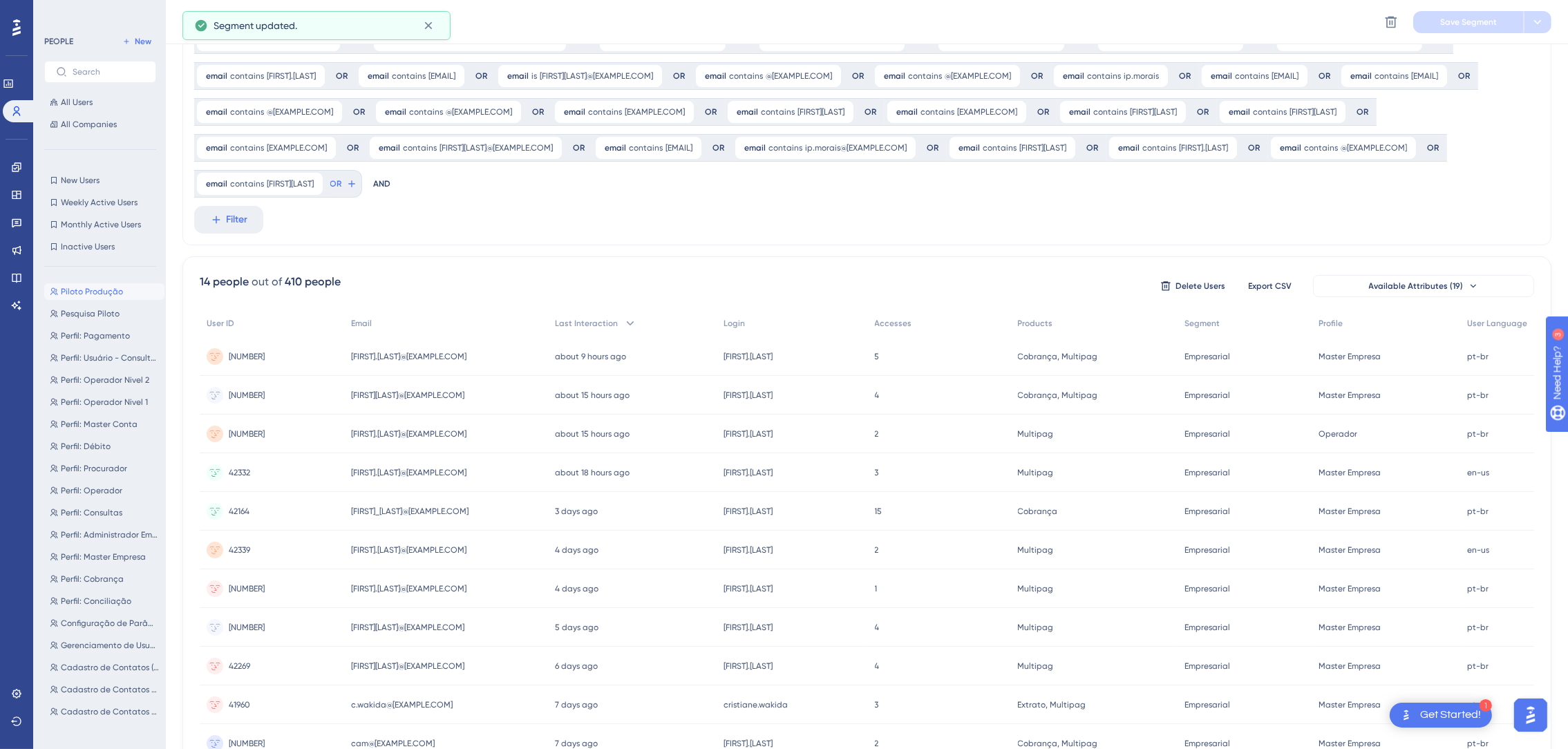scroll, scrollTop: 0, scrollLeft: 0, axis: both 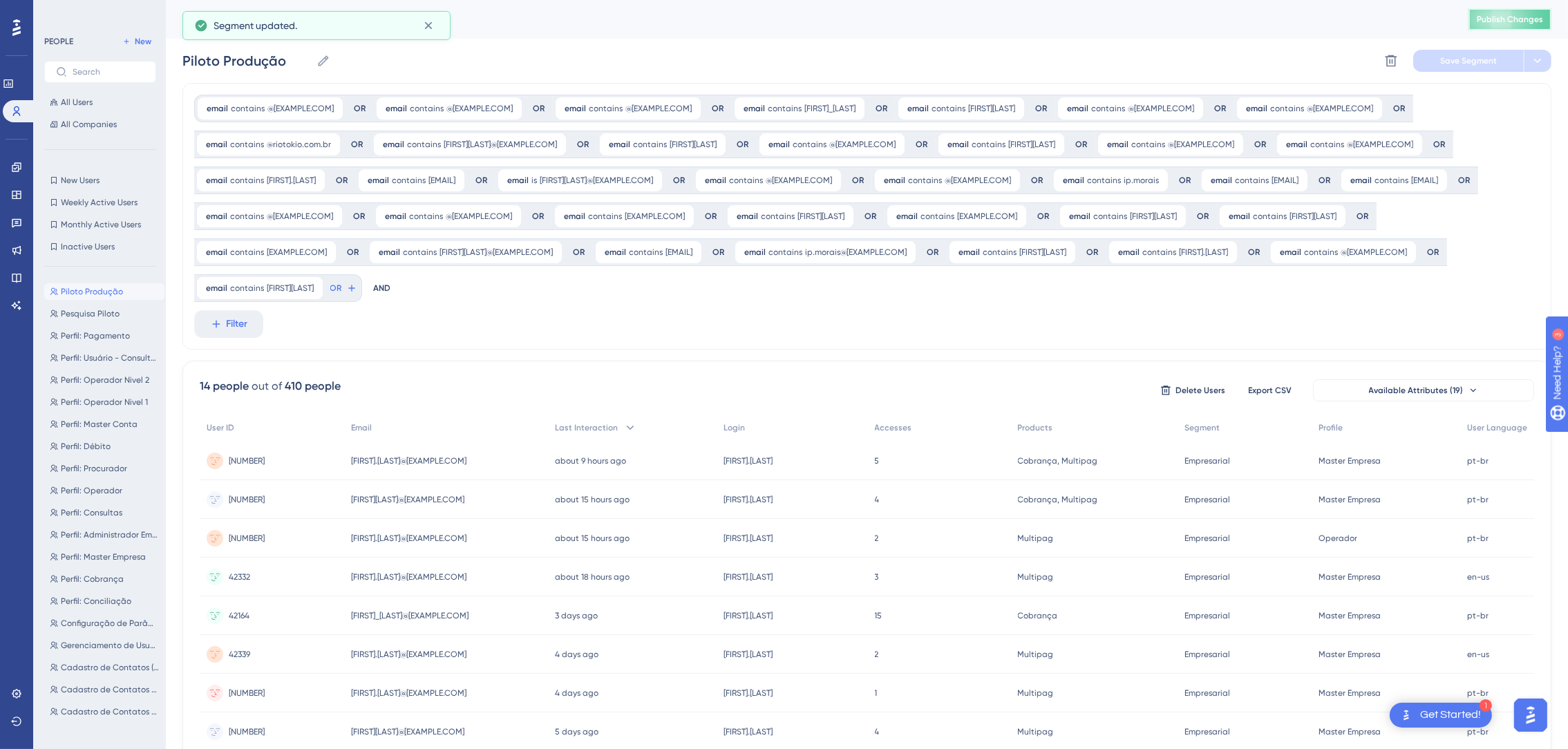 click on "Publish Changes" at bounding box center (1510, 19) 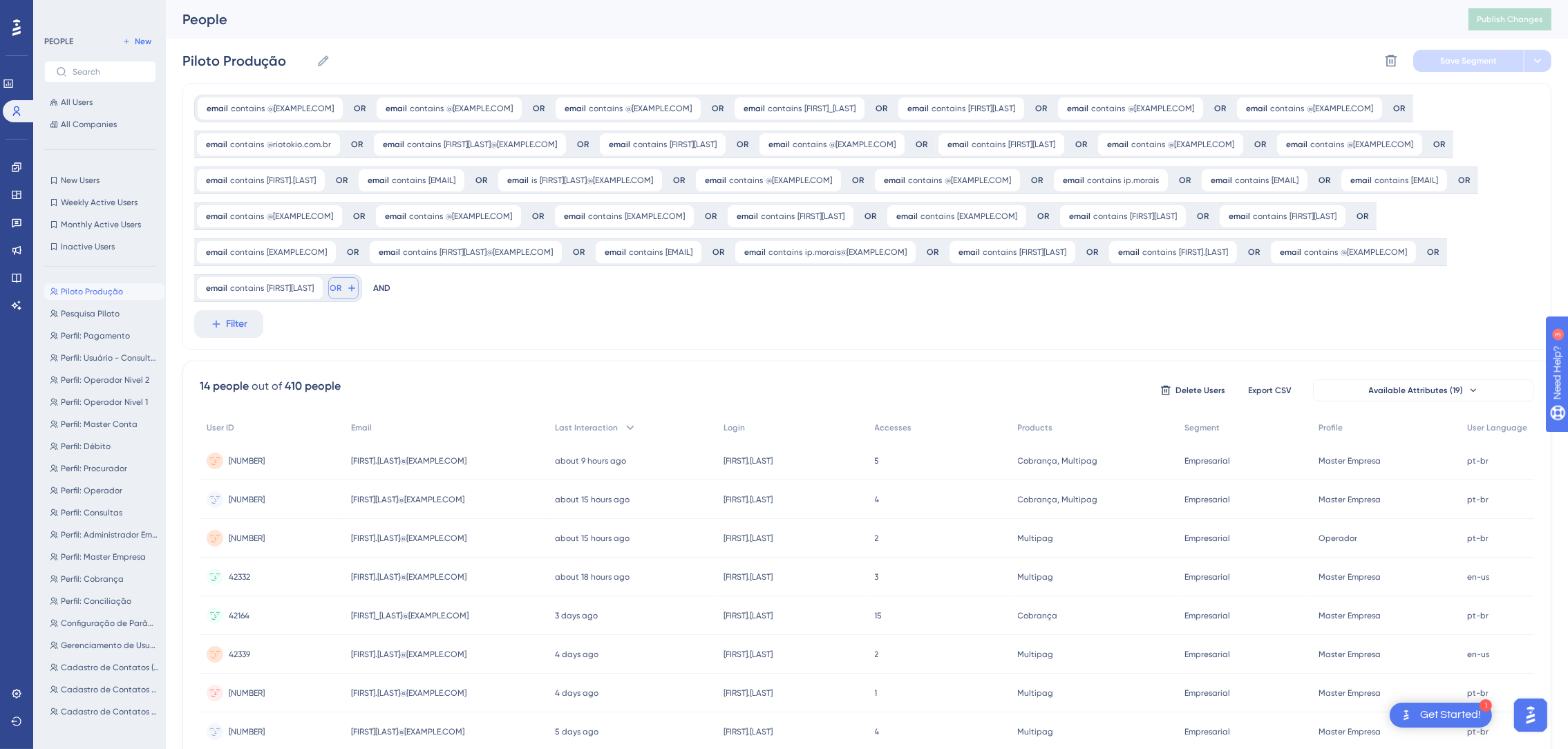 click 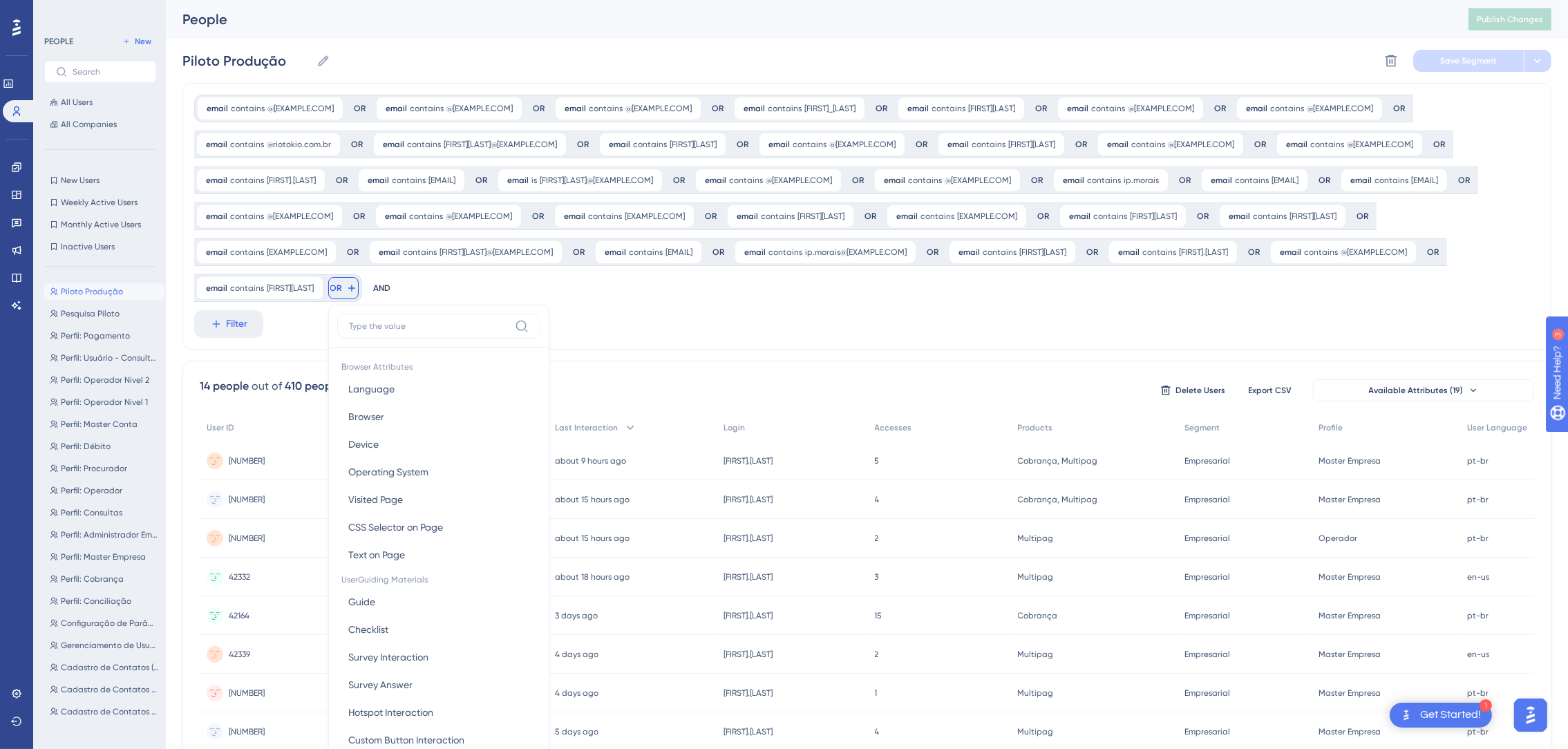 scroll, scrollTop: 152, scrollLeft: 0, axis: vertical 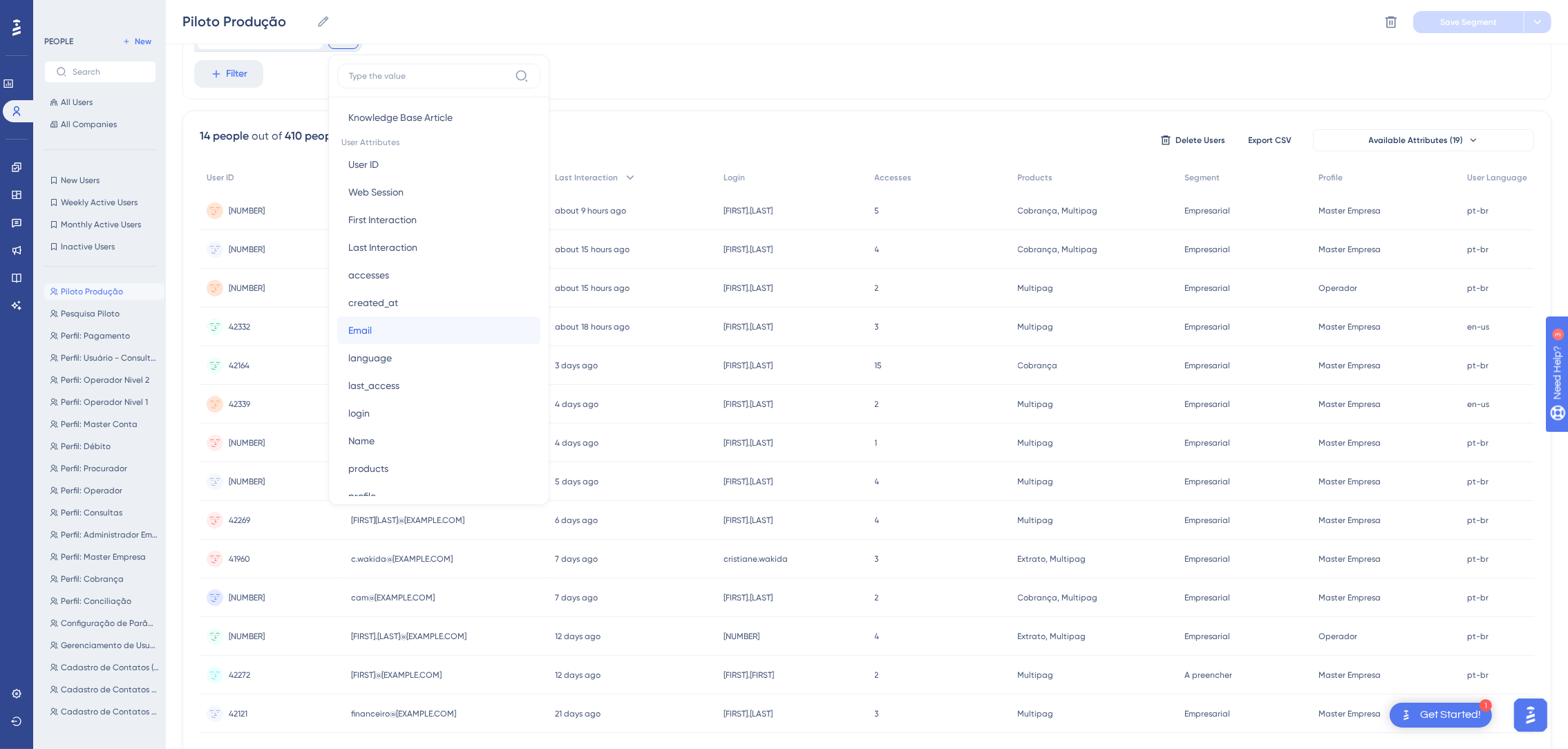 click on "Email" at bounding box center [360, 330] 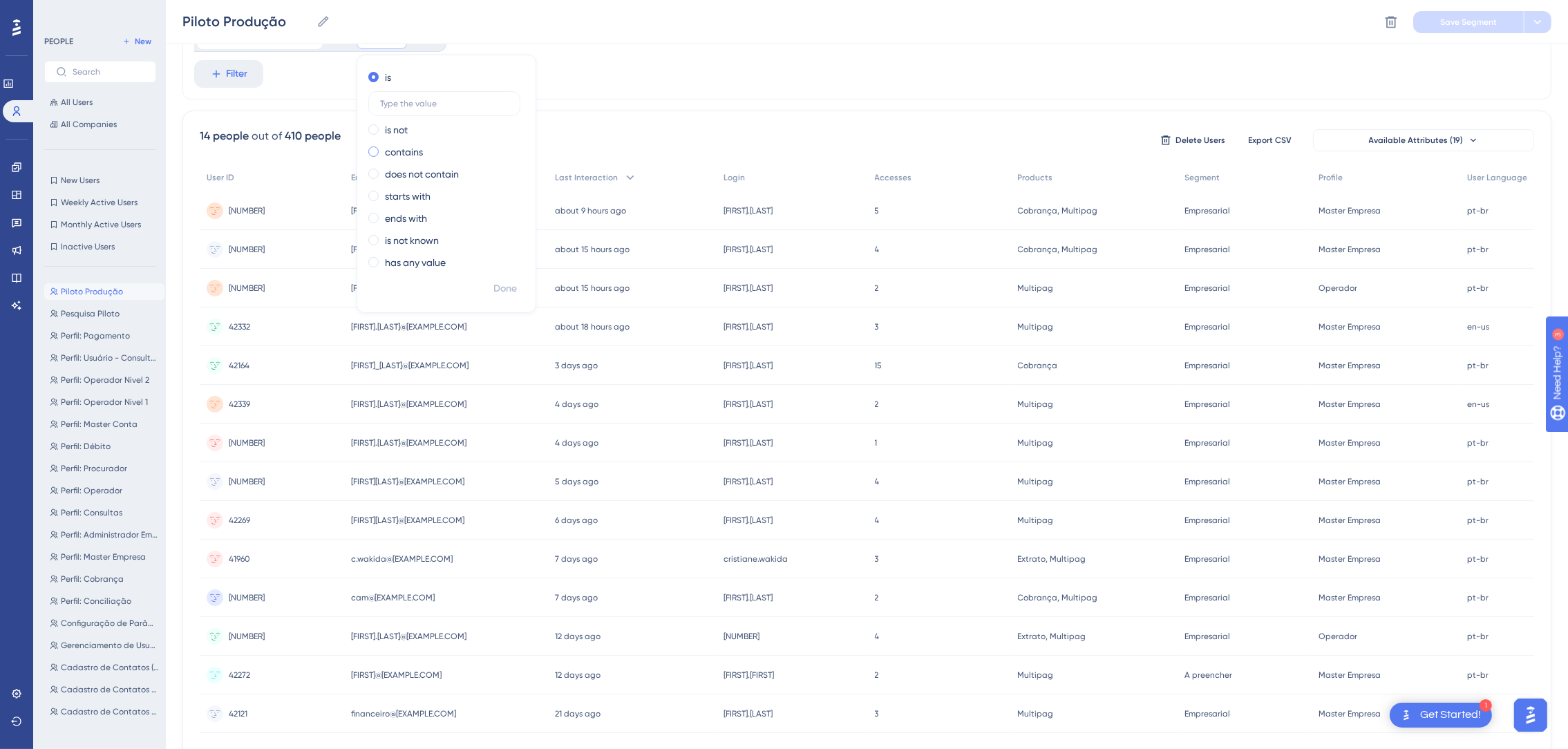 click on "contains" at bounding box center [404, 152] 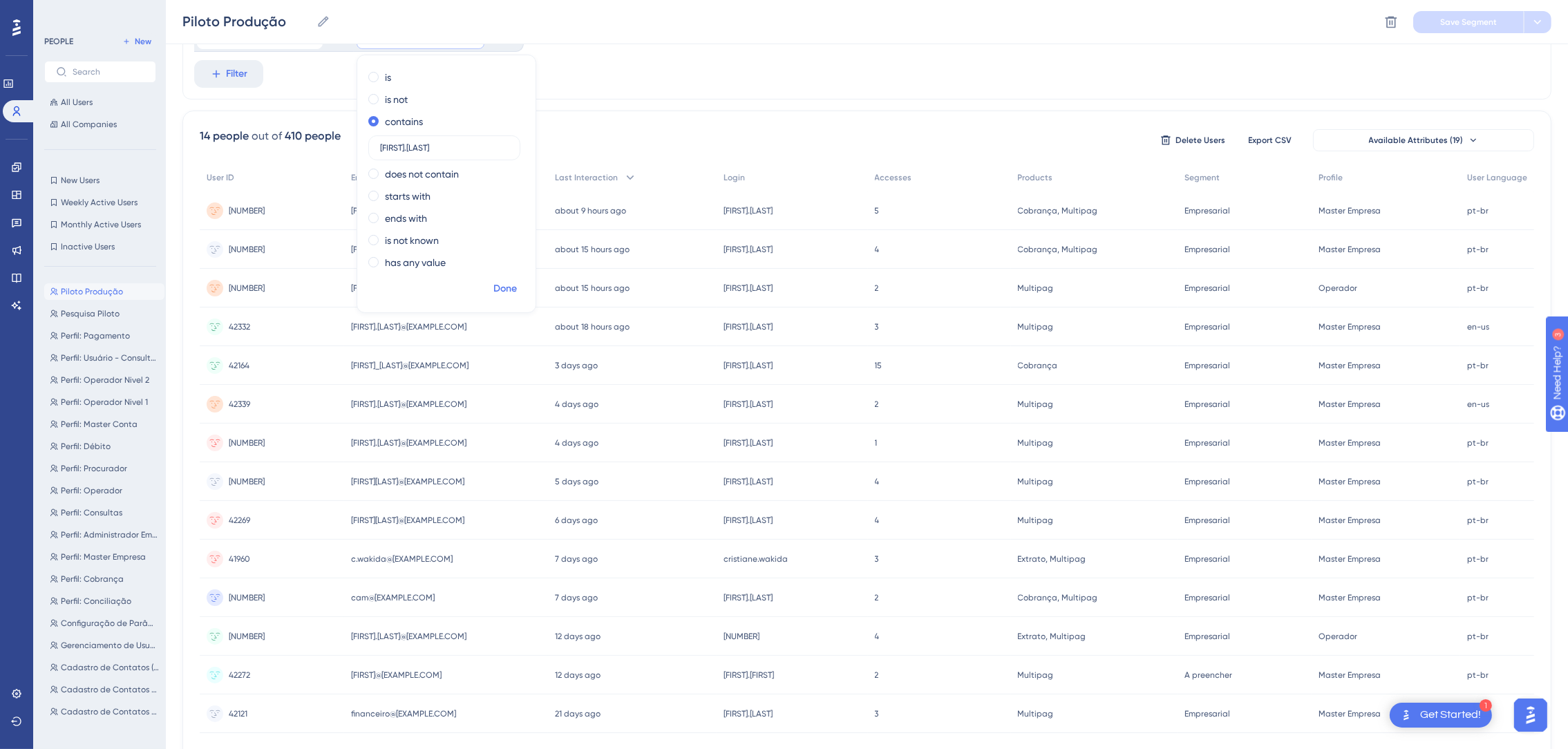 type on "[FIRST].[LAST]" 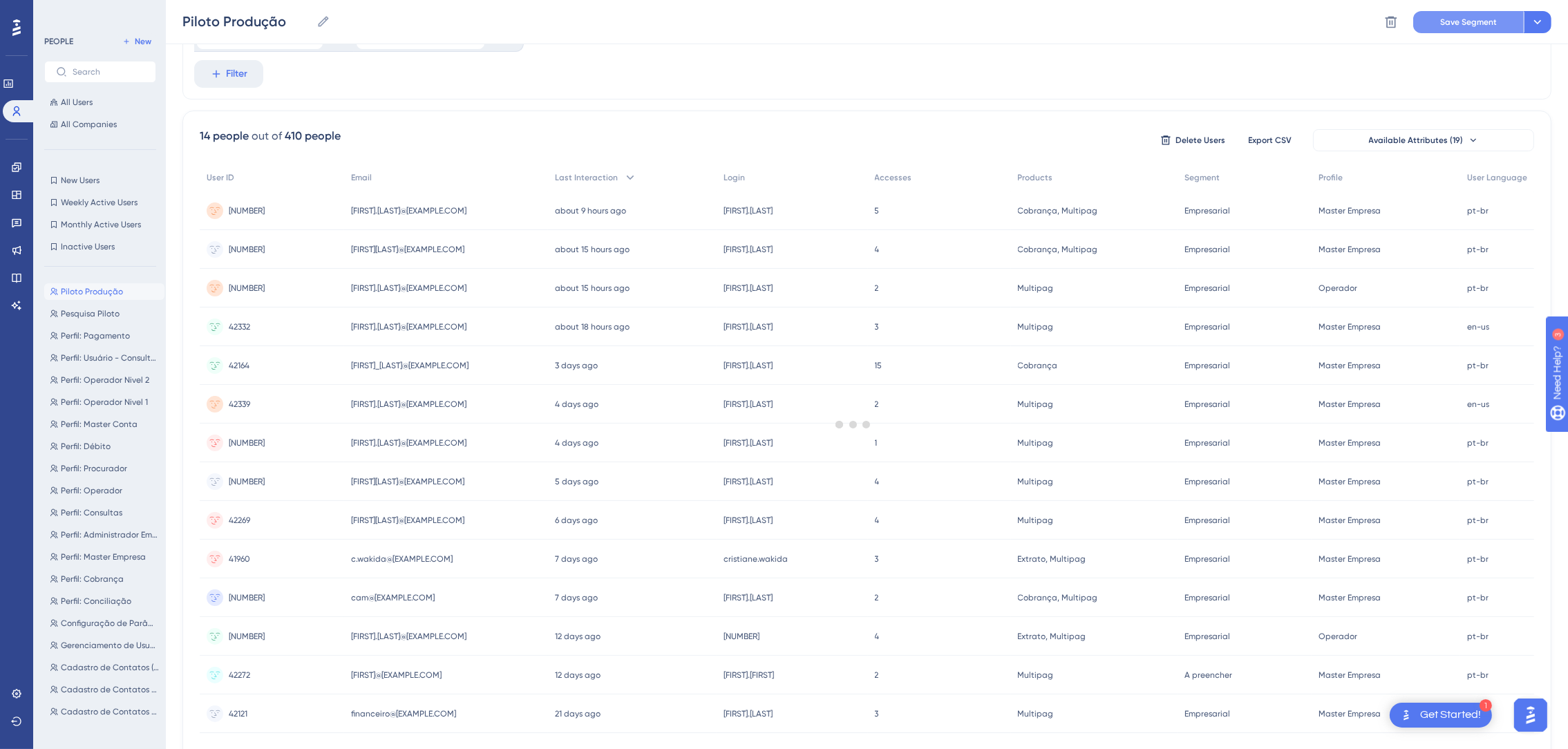 click on "Save Segment" at bounding box center (1468, 22) 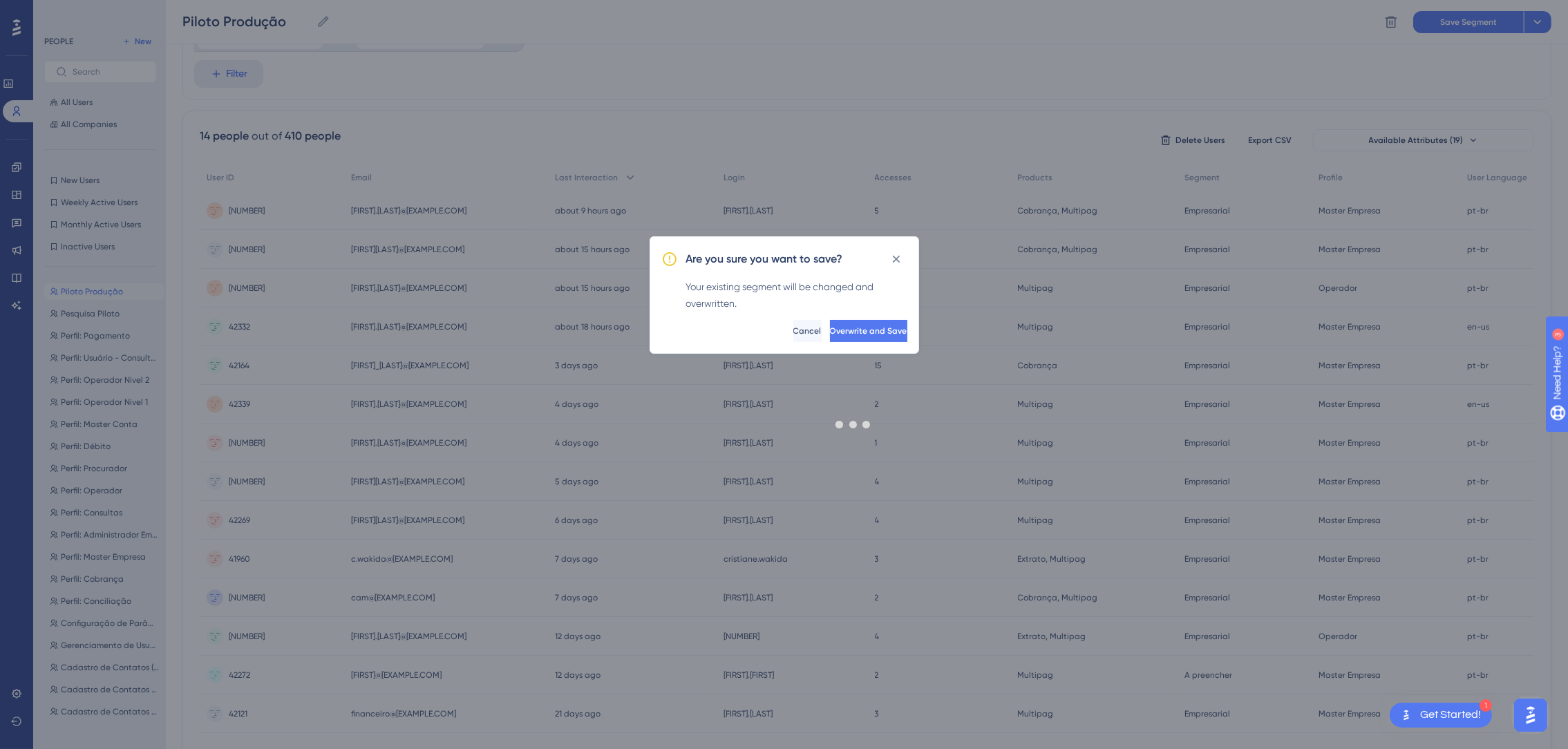 scroll, scrollTop: 220, scrollLeft: 0, axis: vertical 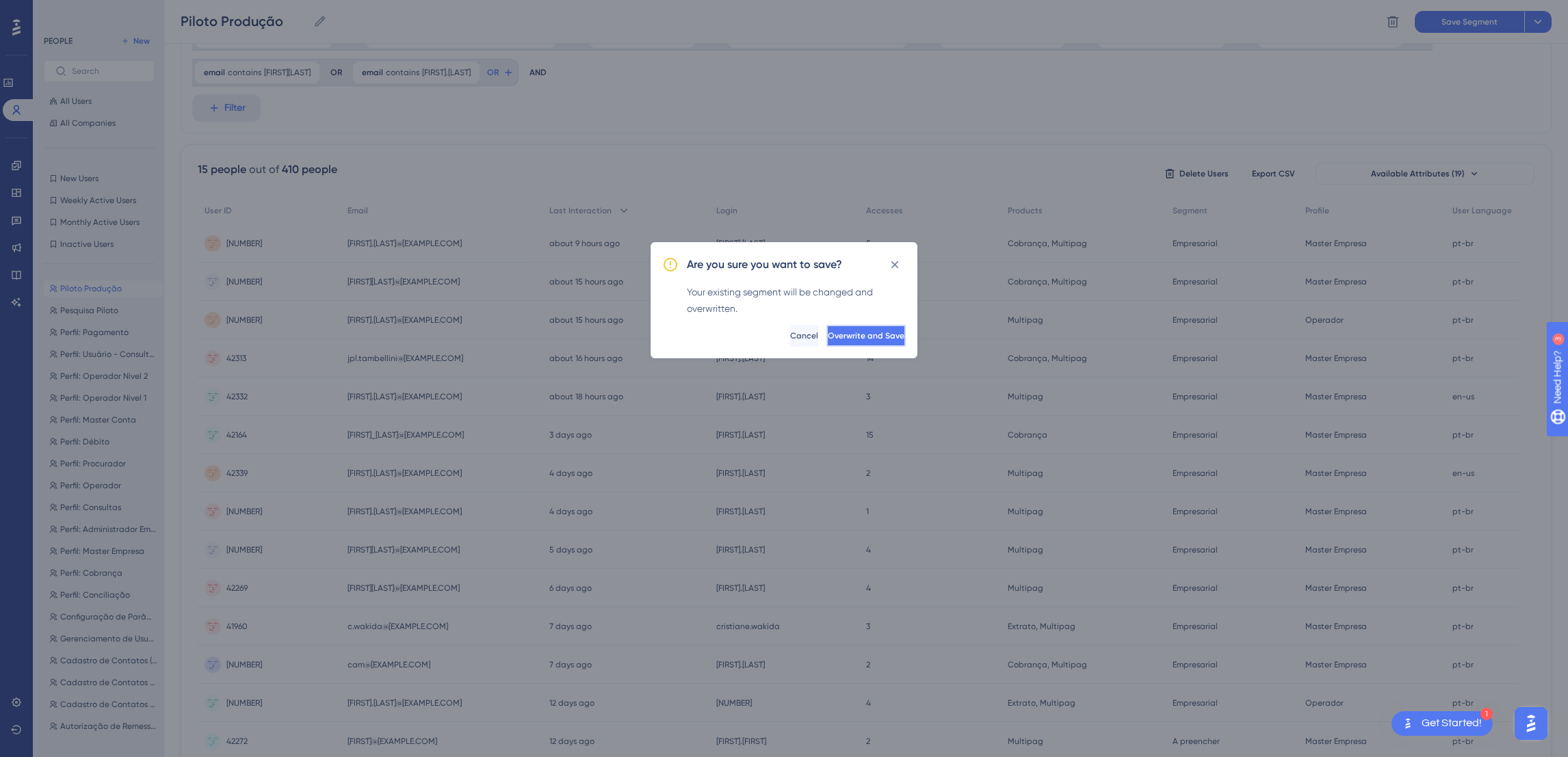 click on "Overwrite and Save" at bounding box center (866, 336) 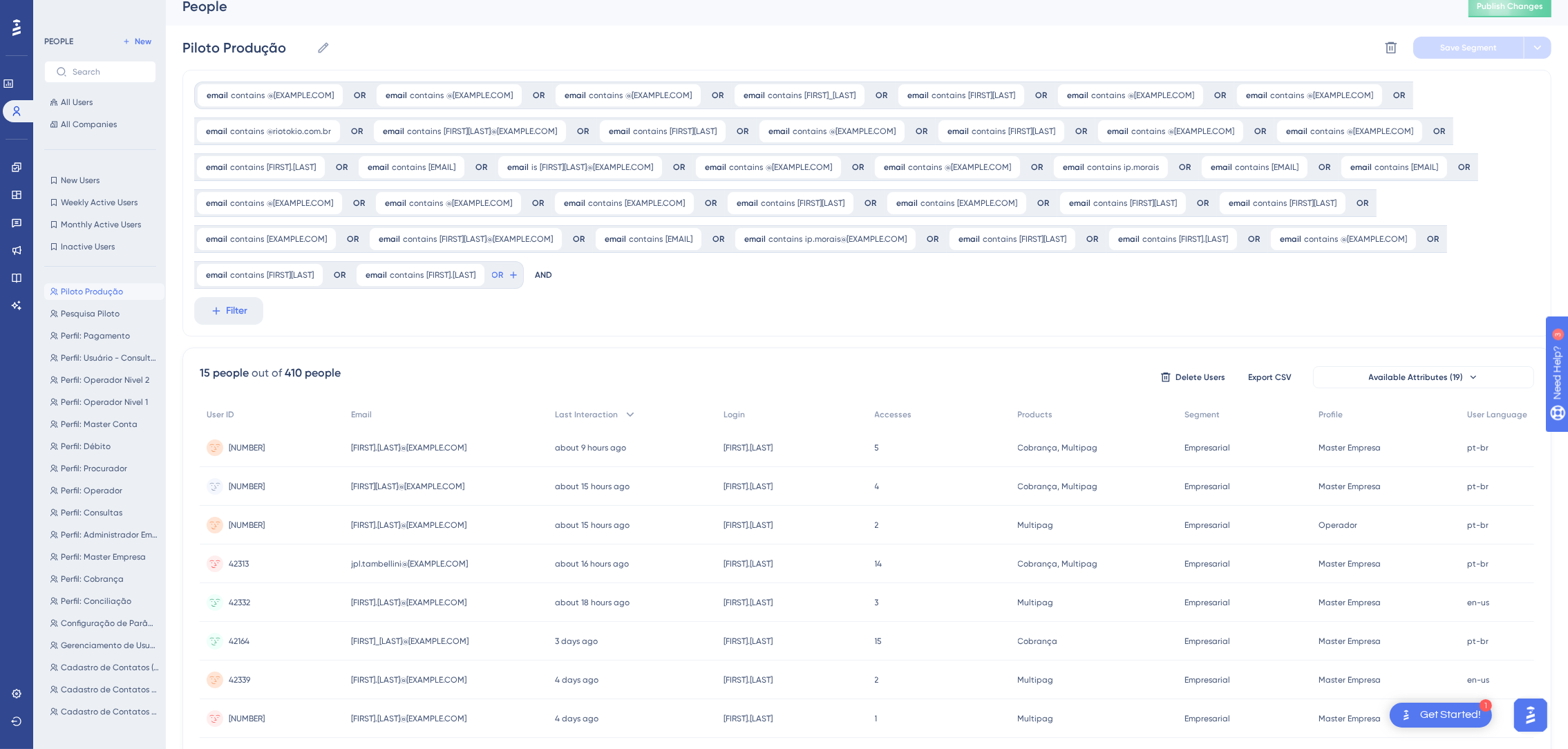 scroll, scrollTop: 0, scrollLeft: 0, axis: both 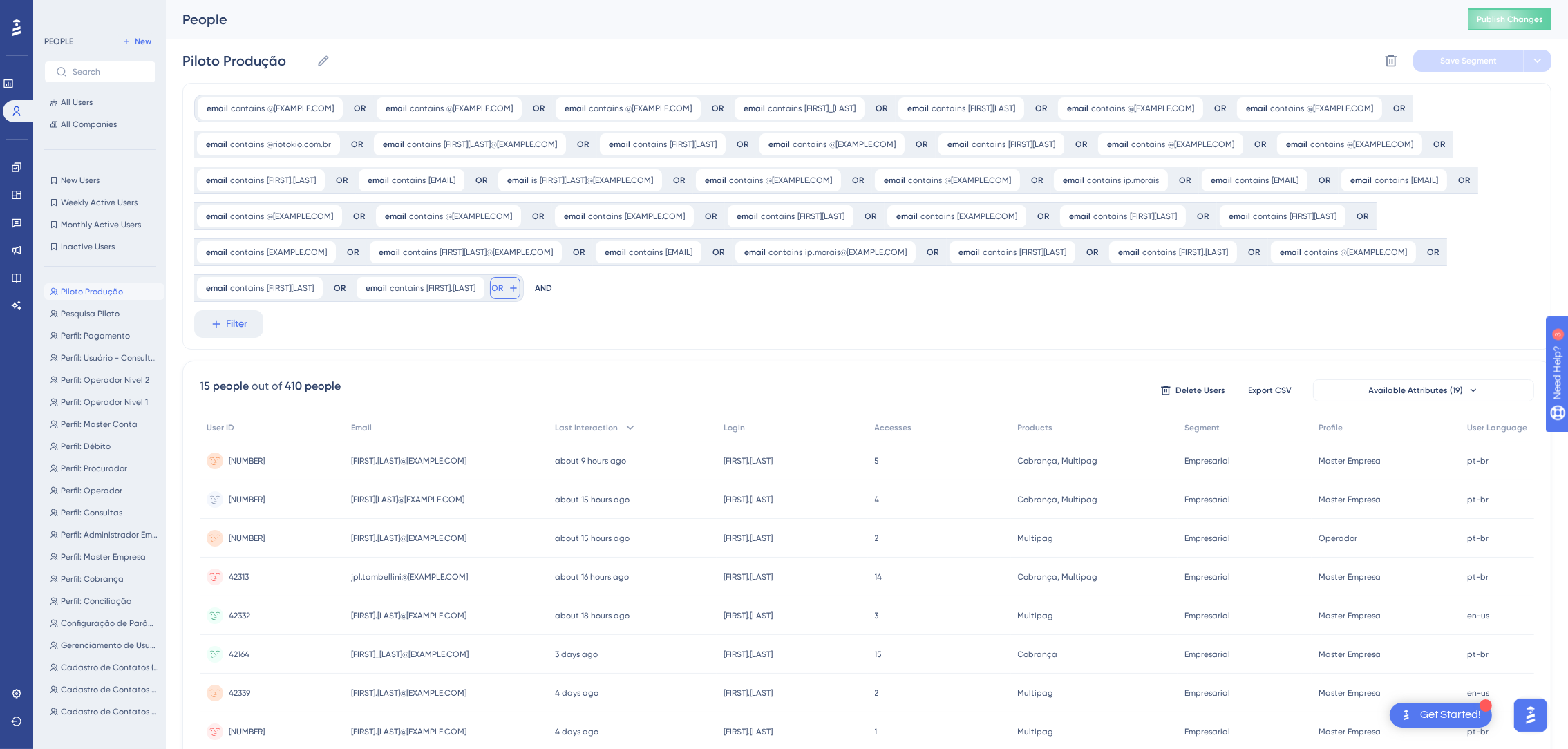 click on "OR" at bounding box center (498, 288) 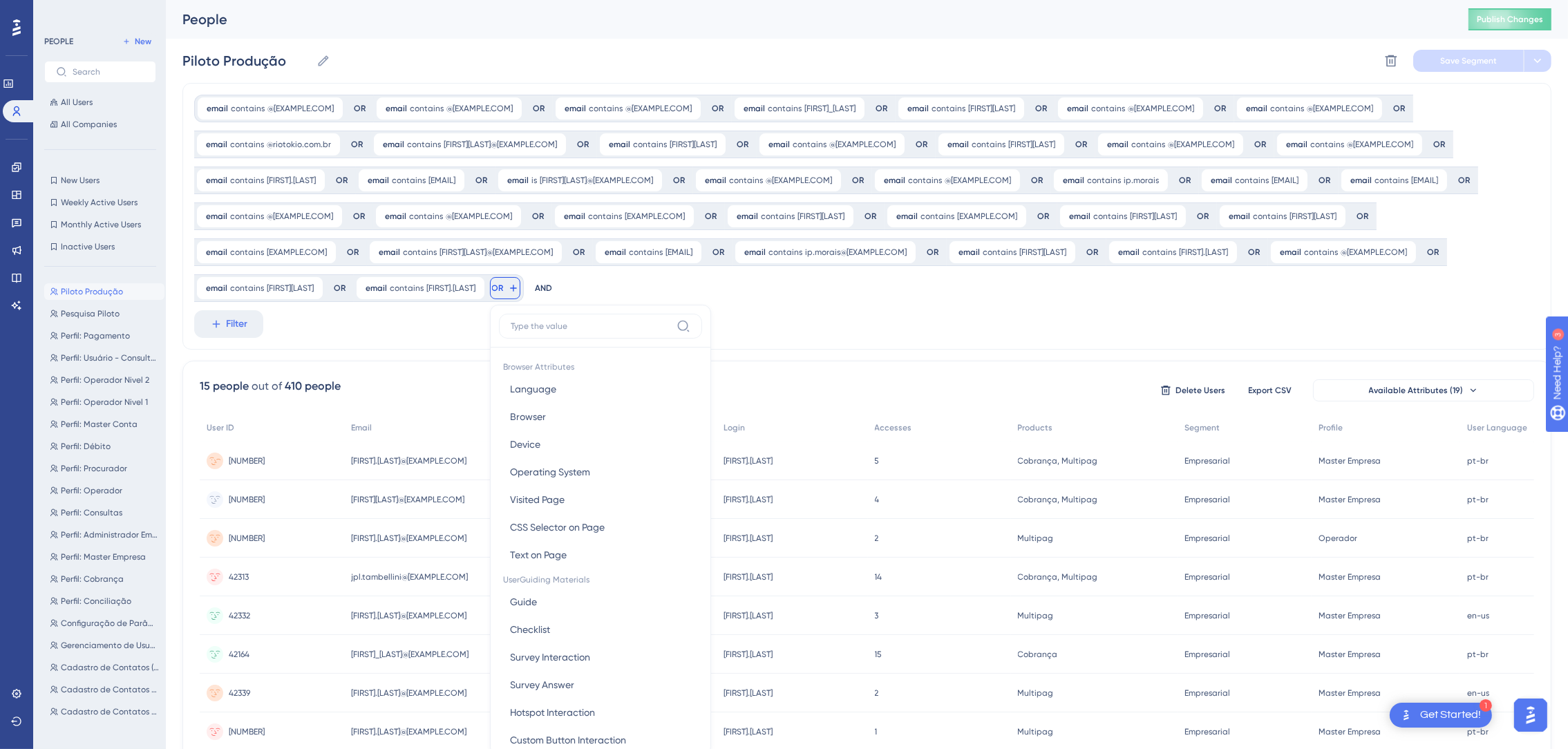 scroll, scrollTop: 155, scrollLeft: 0, axis: vertical 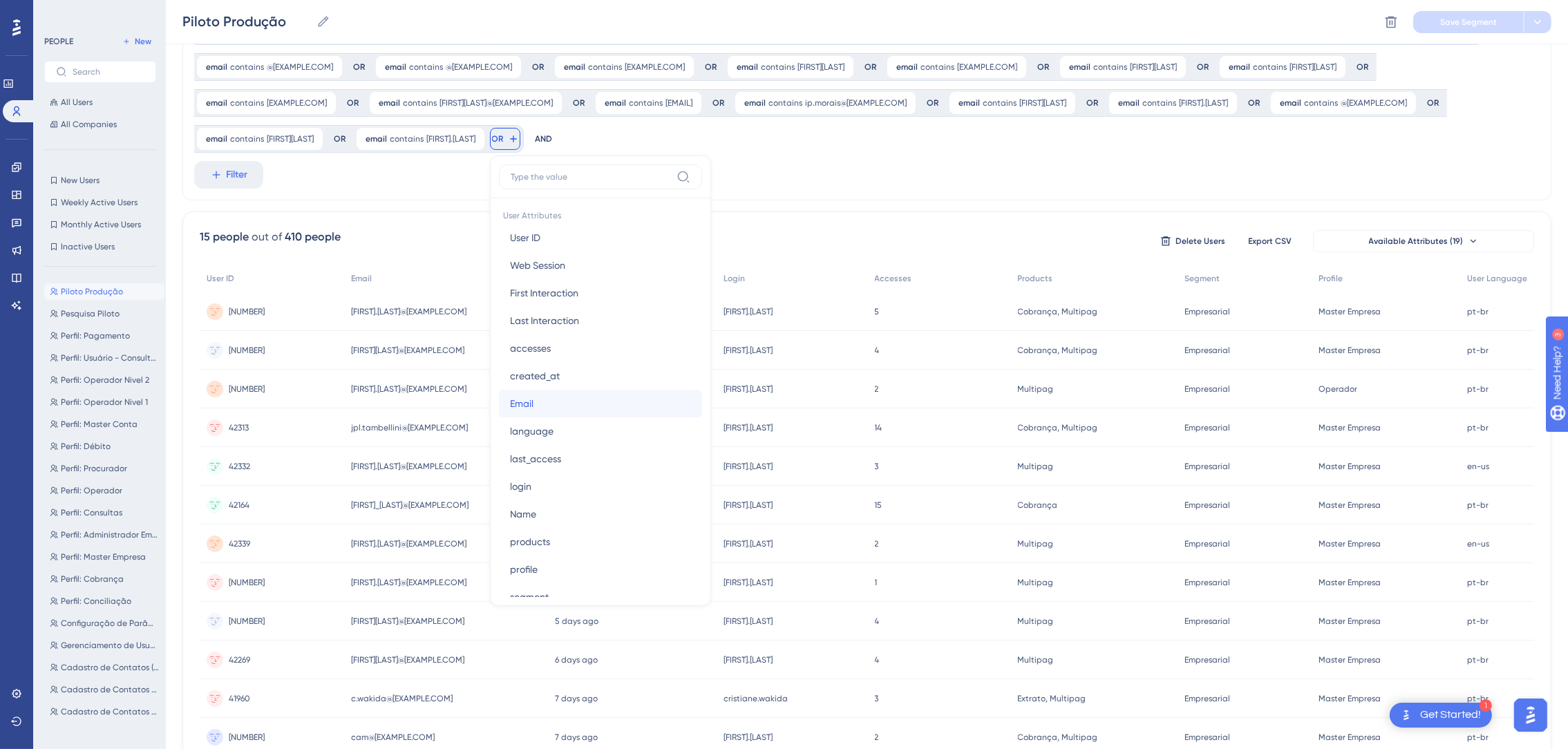 click on "Email" at bounding box center (522, 404) 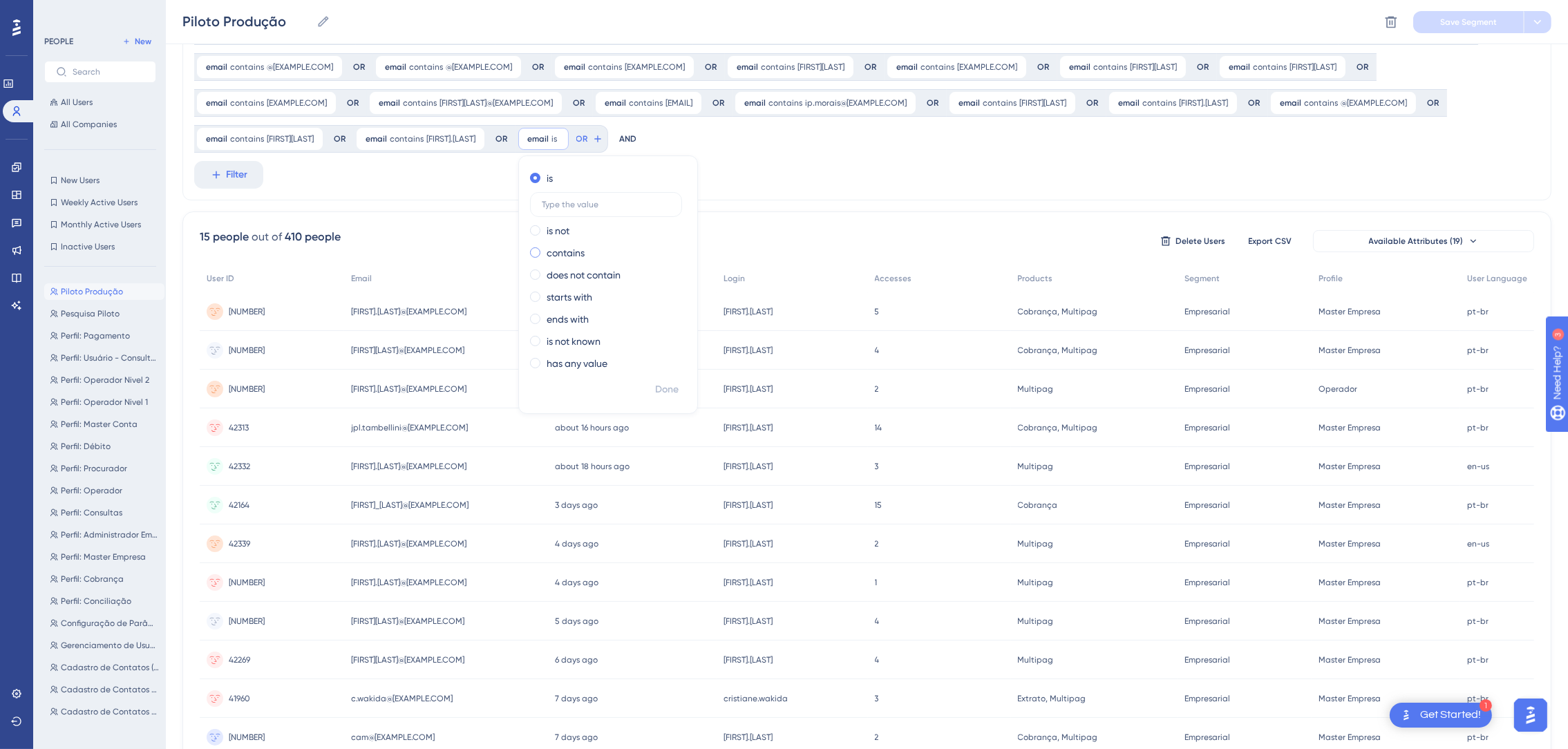 click on "contains" at bounding box center [565, 253] 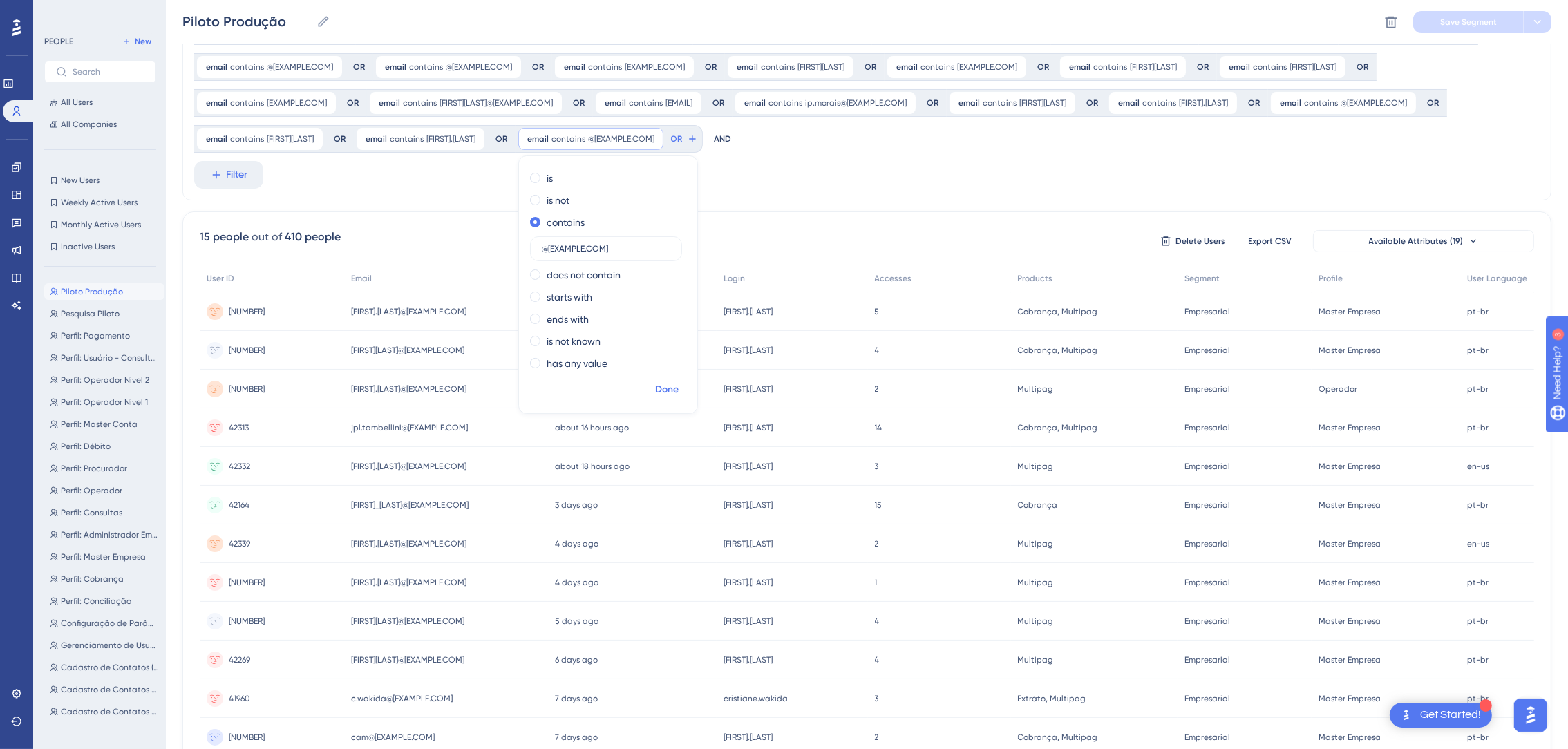 type on "@[EXAMPLE.COM]" 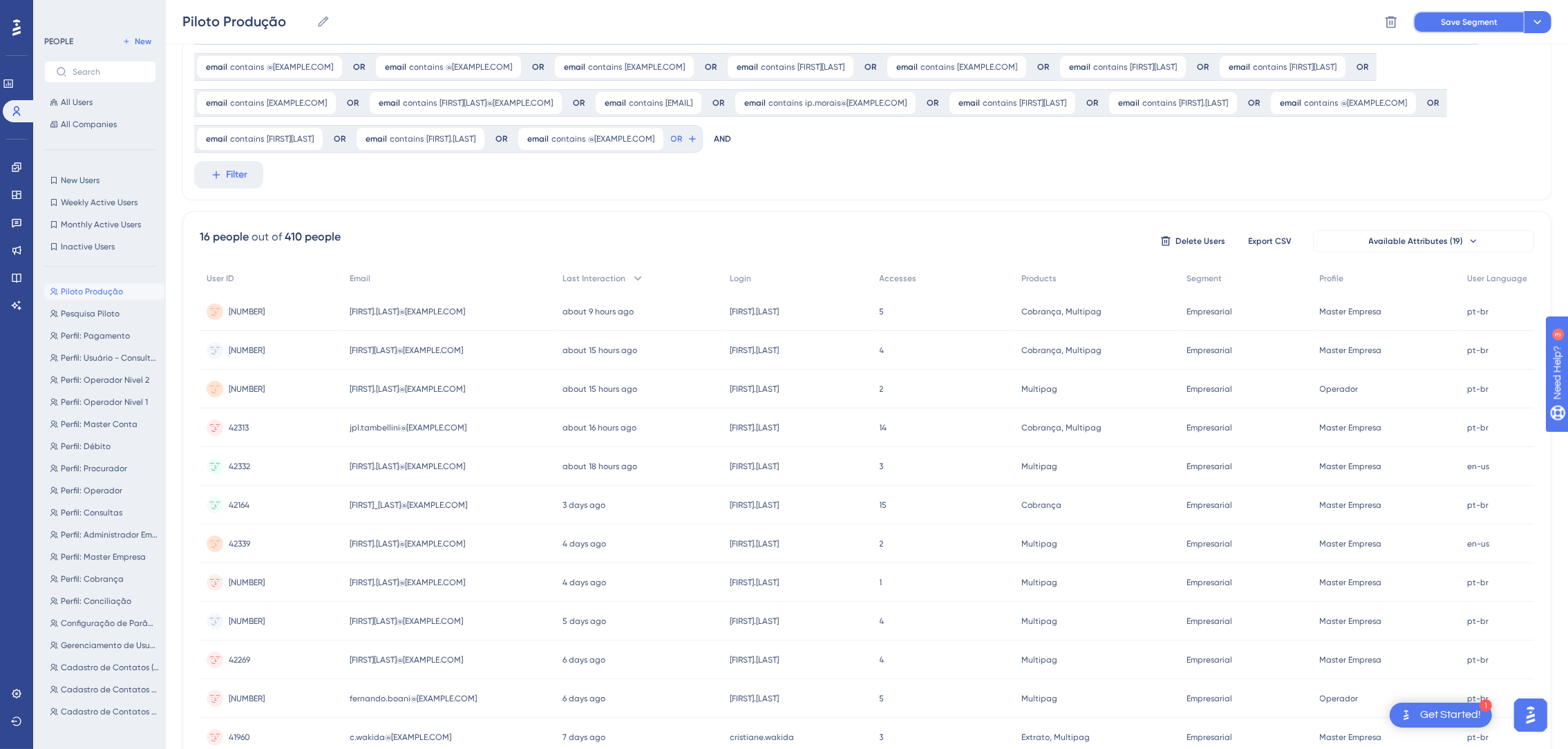 click on "Save Segment" at bounding box center [1469, 22] 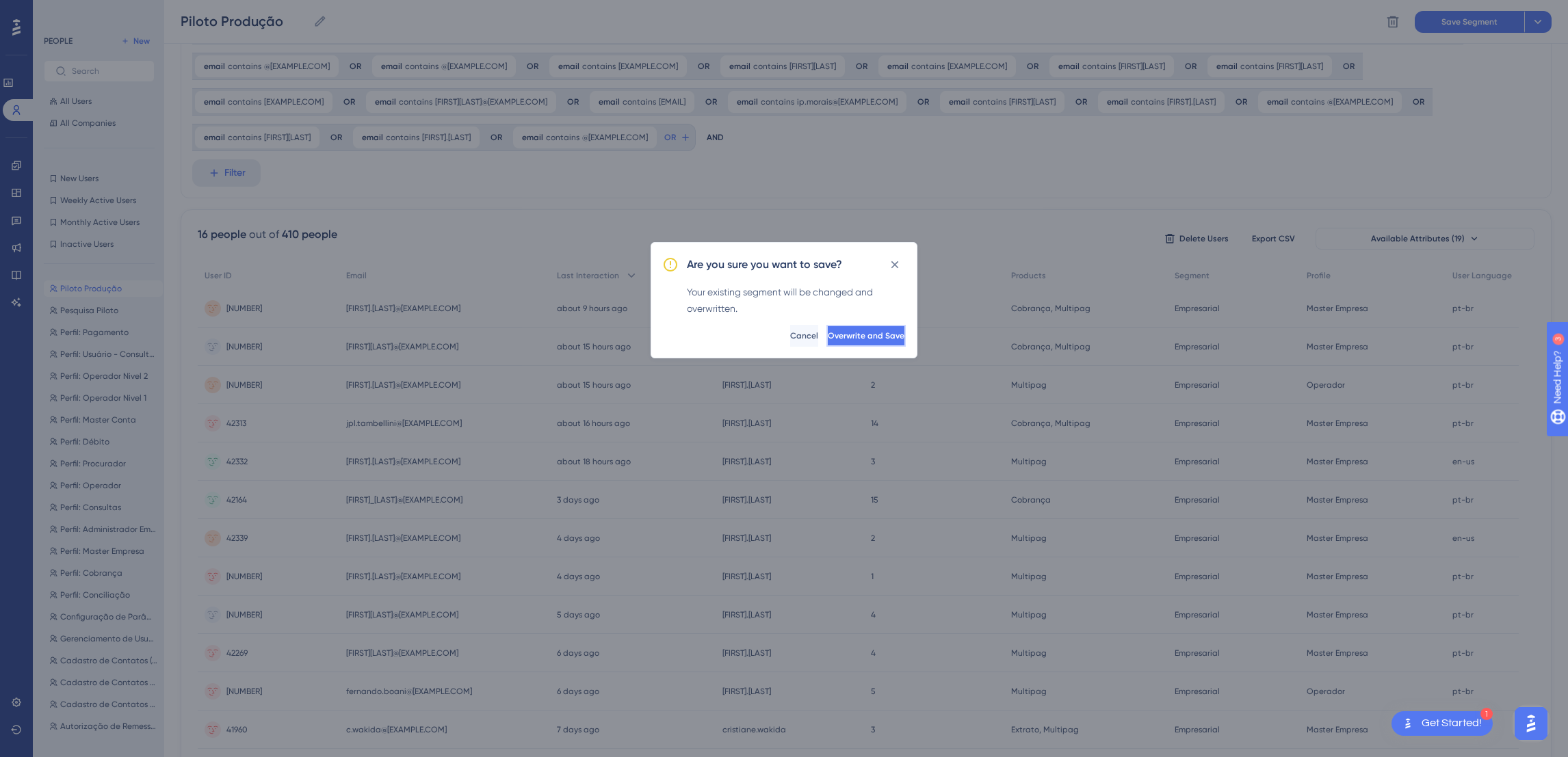 click on "Overwrite and Save" at bounding box center [866, 336] 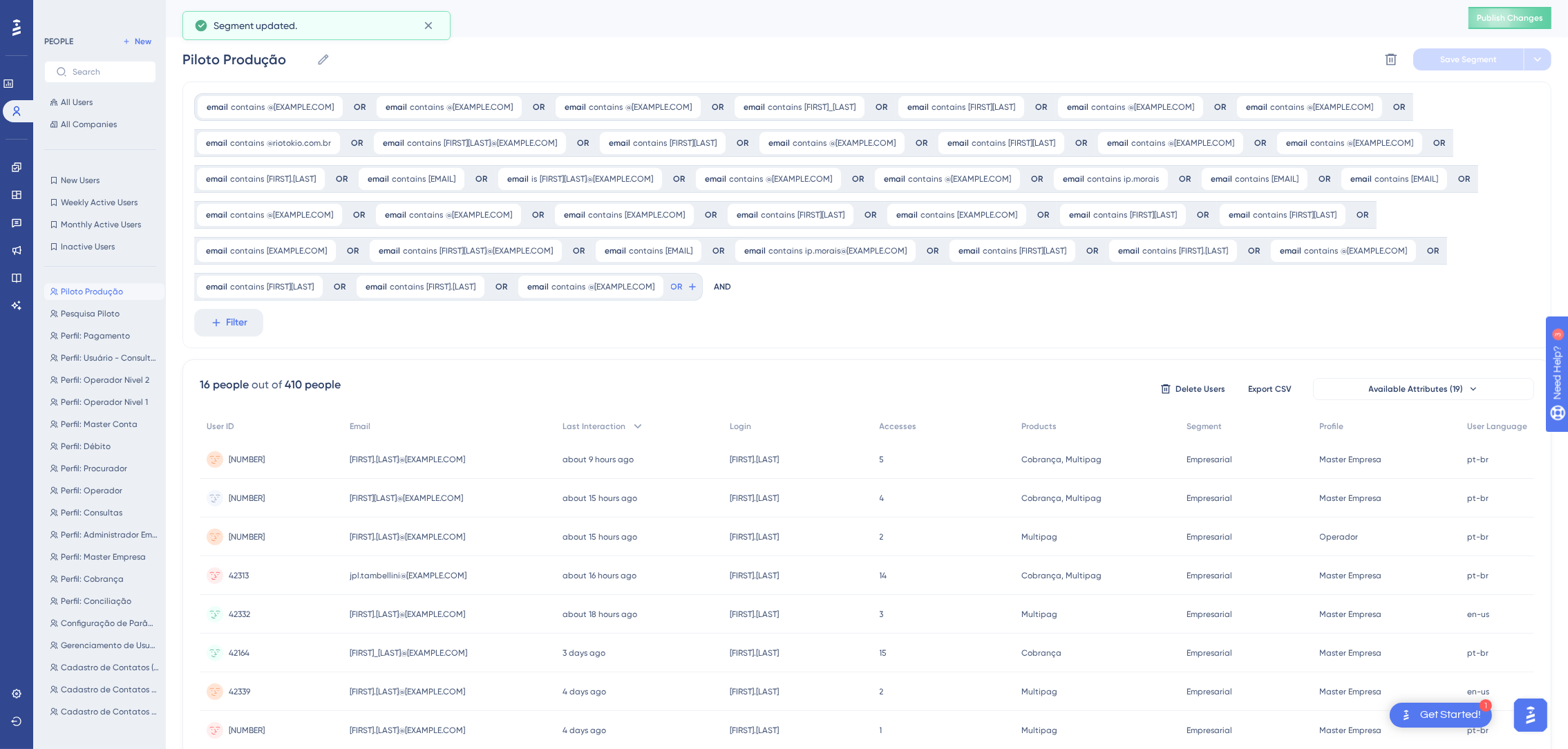 scroll, scrollTop: 0, scrollLeft: 0, axis: both 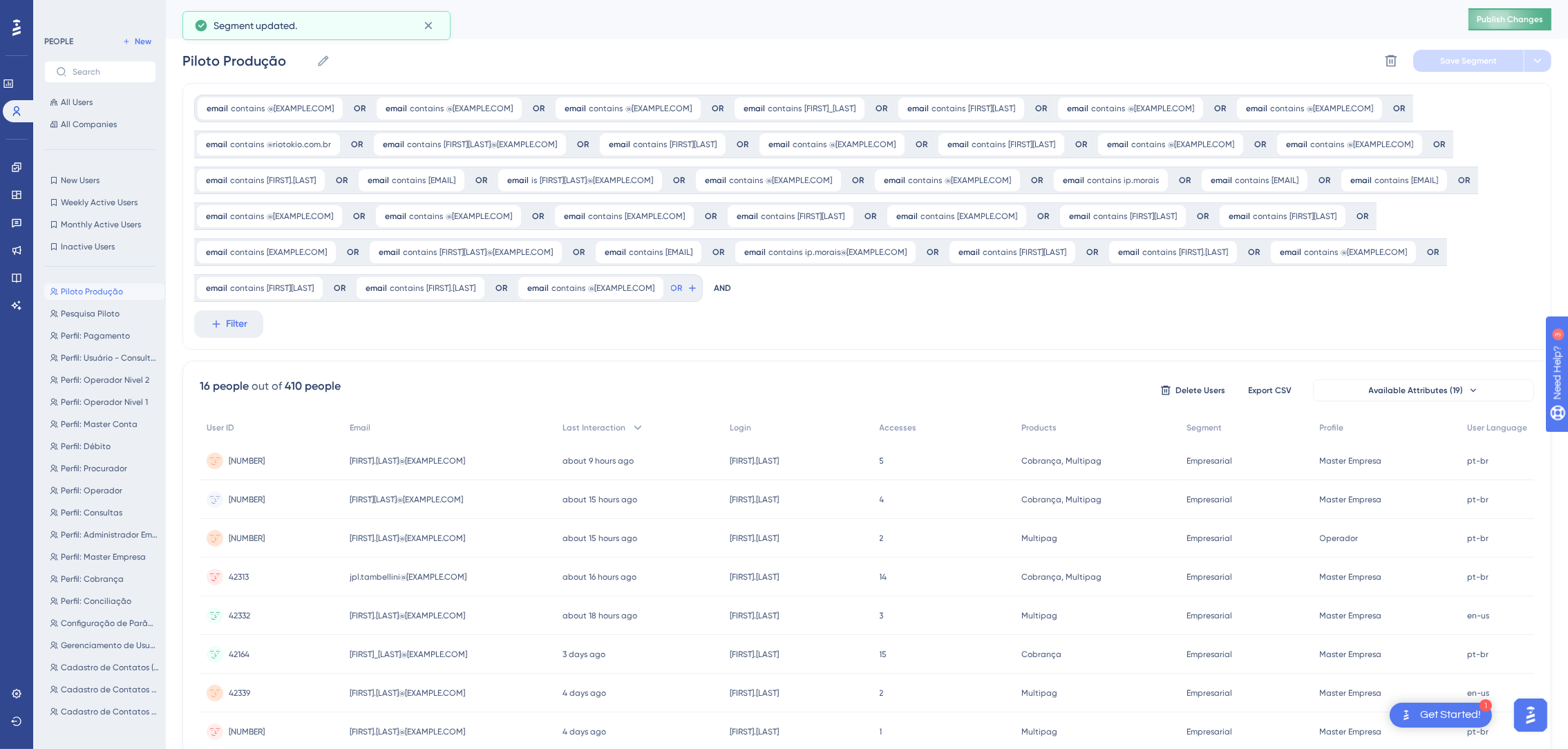 click on "Publish Changes" at bounding box center [1510, 19] 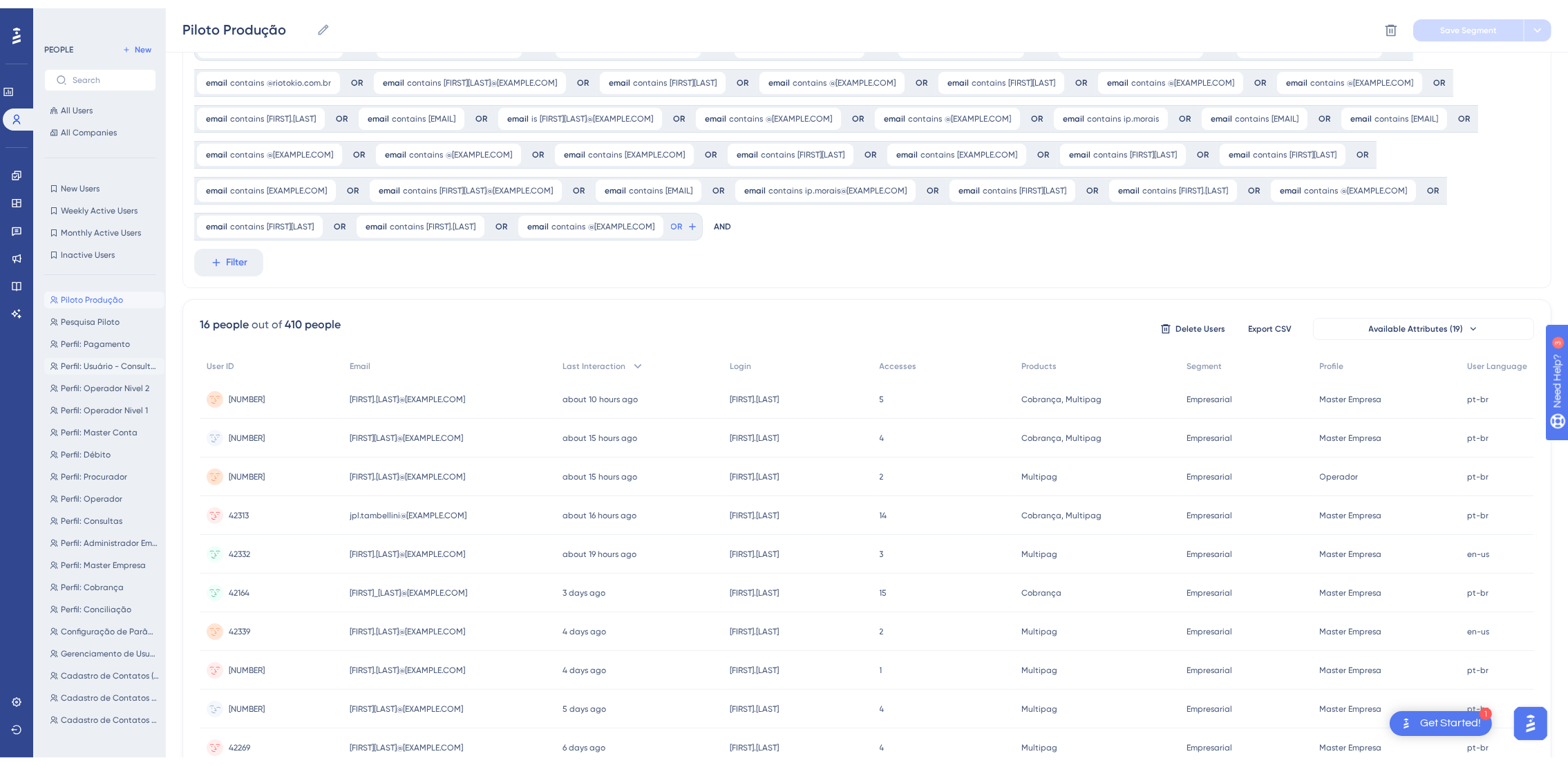 scroll, scrollTop: 0, scrollLeft: 0, axis: both 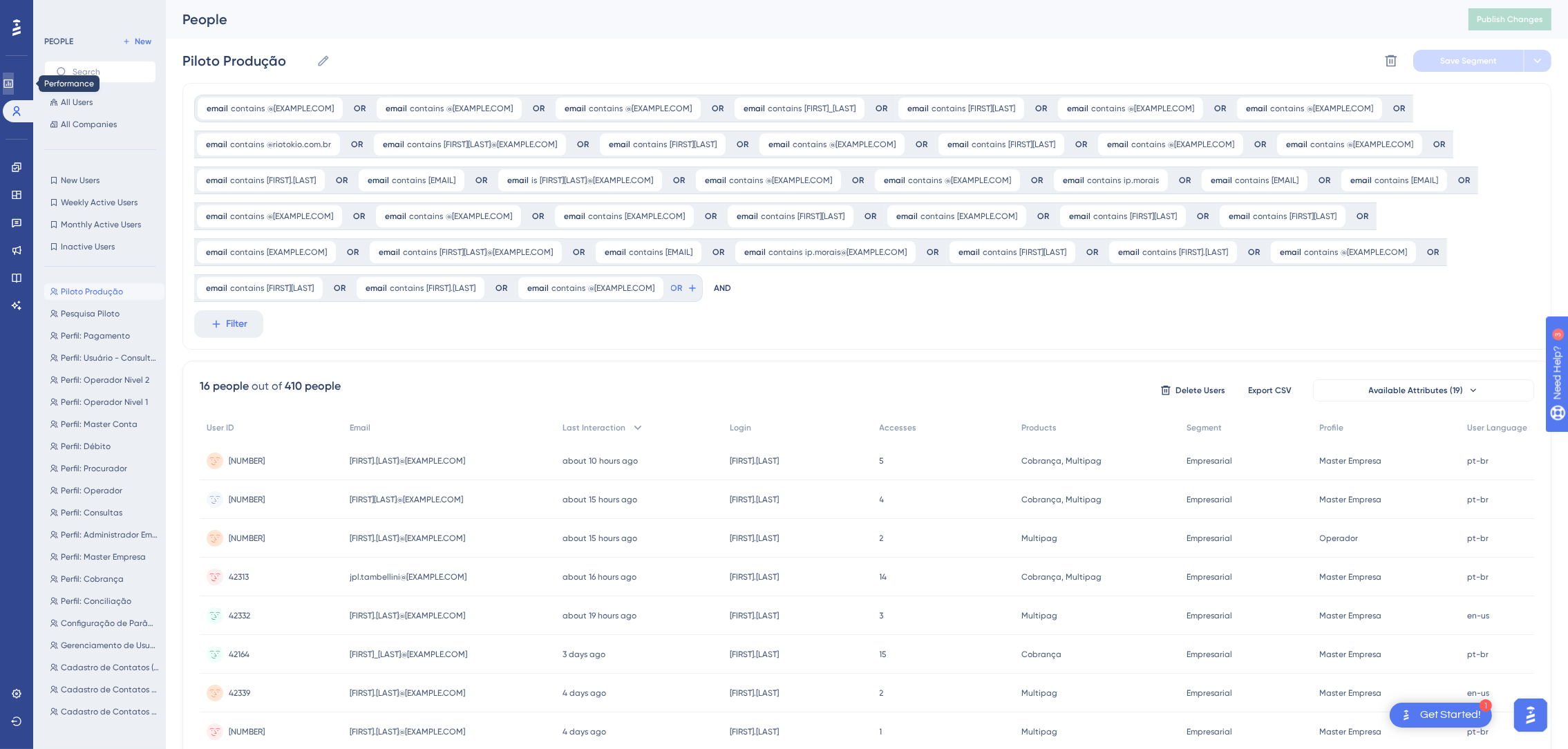 click 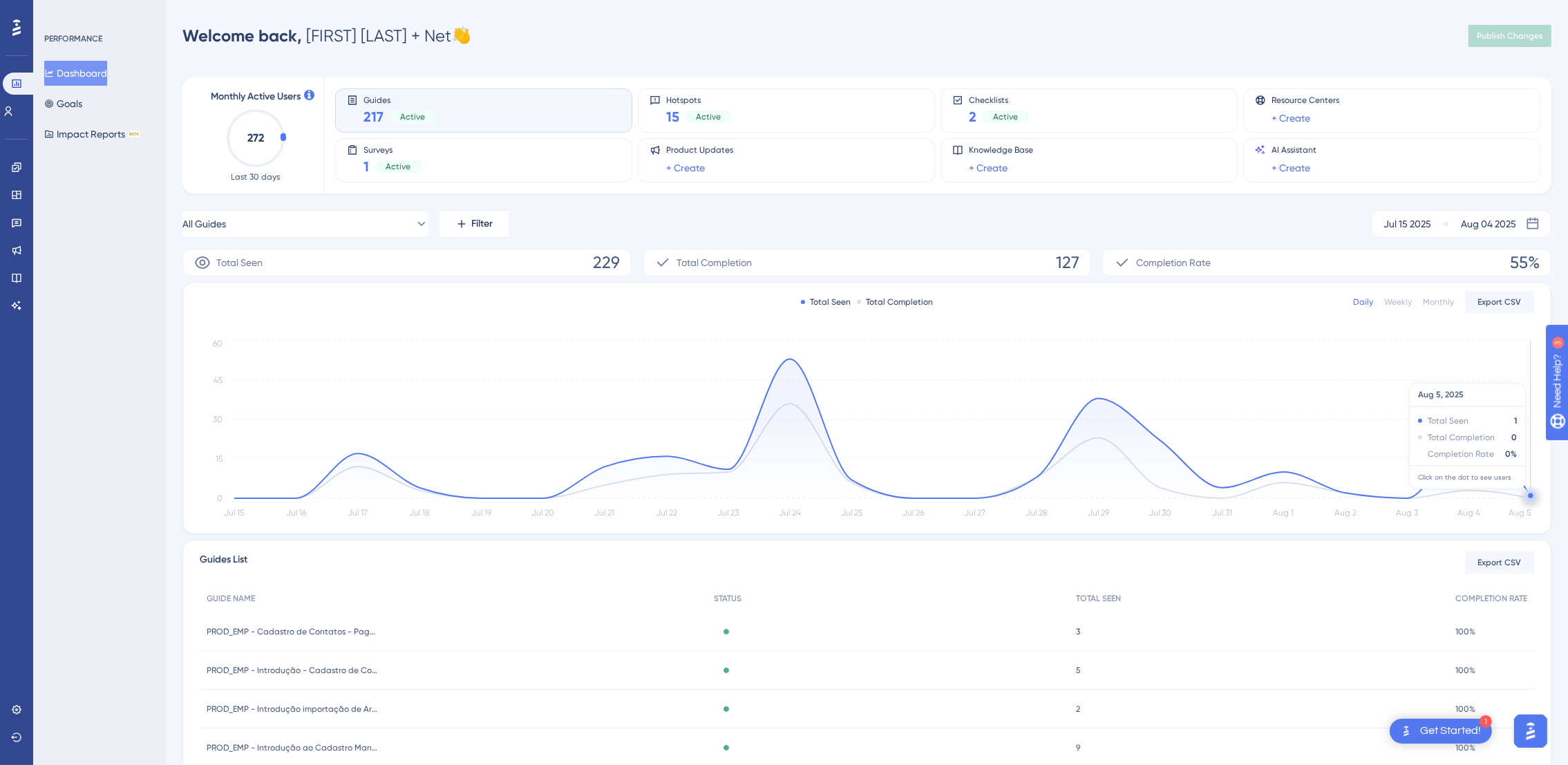 click 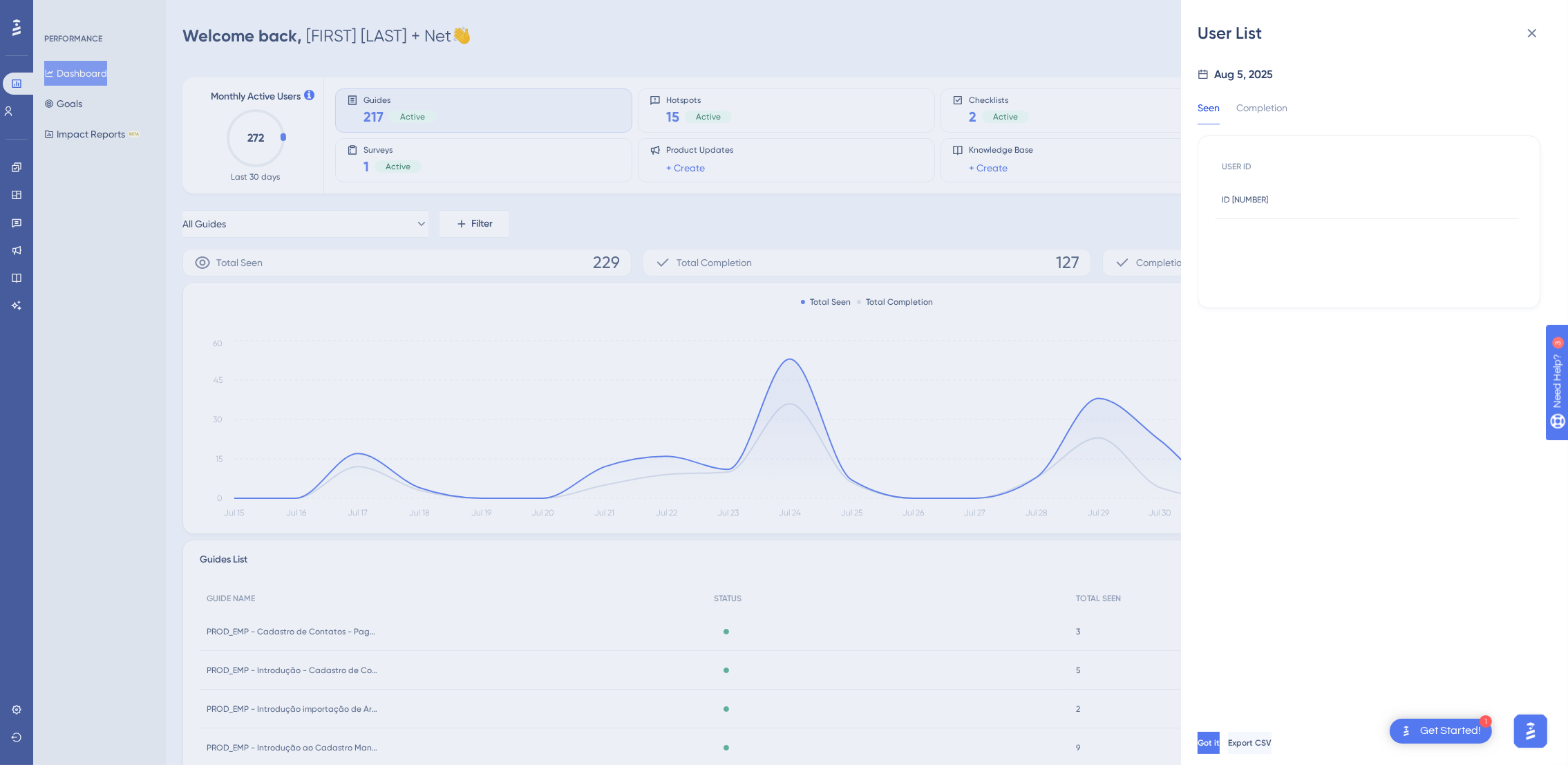 click on "ID [NUMBER]" at bounding box center (1245, 200) 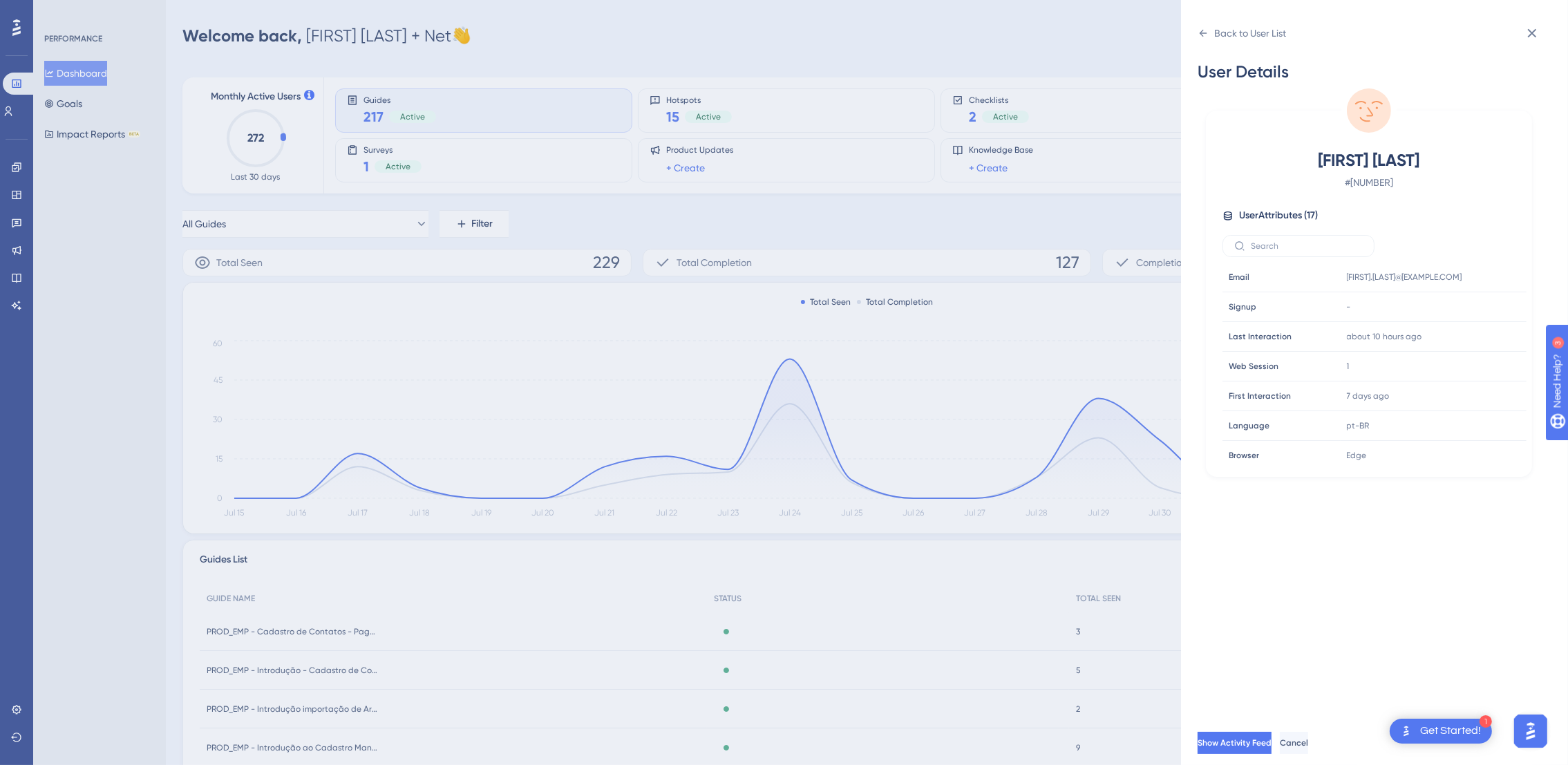 click on "User Details [FIRST] [LAST] # [NUMBER] User Attributes ( 17 ) Email Email [FIRST].[LAST]@[EXAMPLE.COM] Signup Signup - Last Interaction Last Interaction about 10 hours ago 04 Aug 2025, 22:33 Web Session Web Session 1 First Interaction First Interaction 7 days ago 29 Jul 2025, 18:41 Language Language pt-BR Browser Browser Edge Device Device computer Operating System Operating System Mac OS accesses accesses 5 created_at created_at 2025-07-24 13:17:19 last_access last_access 2025-08-04 22:33:06 login login [FIRST].[LAST] products products Cobrança, Multipag profile profile Master Empresa segment segment Empresarial user_language user_language pt-br Show Activity Feed Cancel" at bounding box center (784, 382) 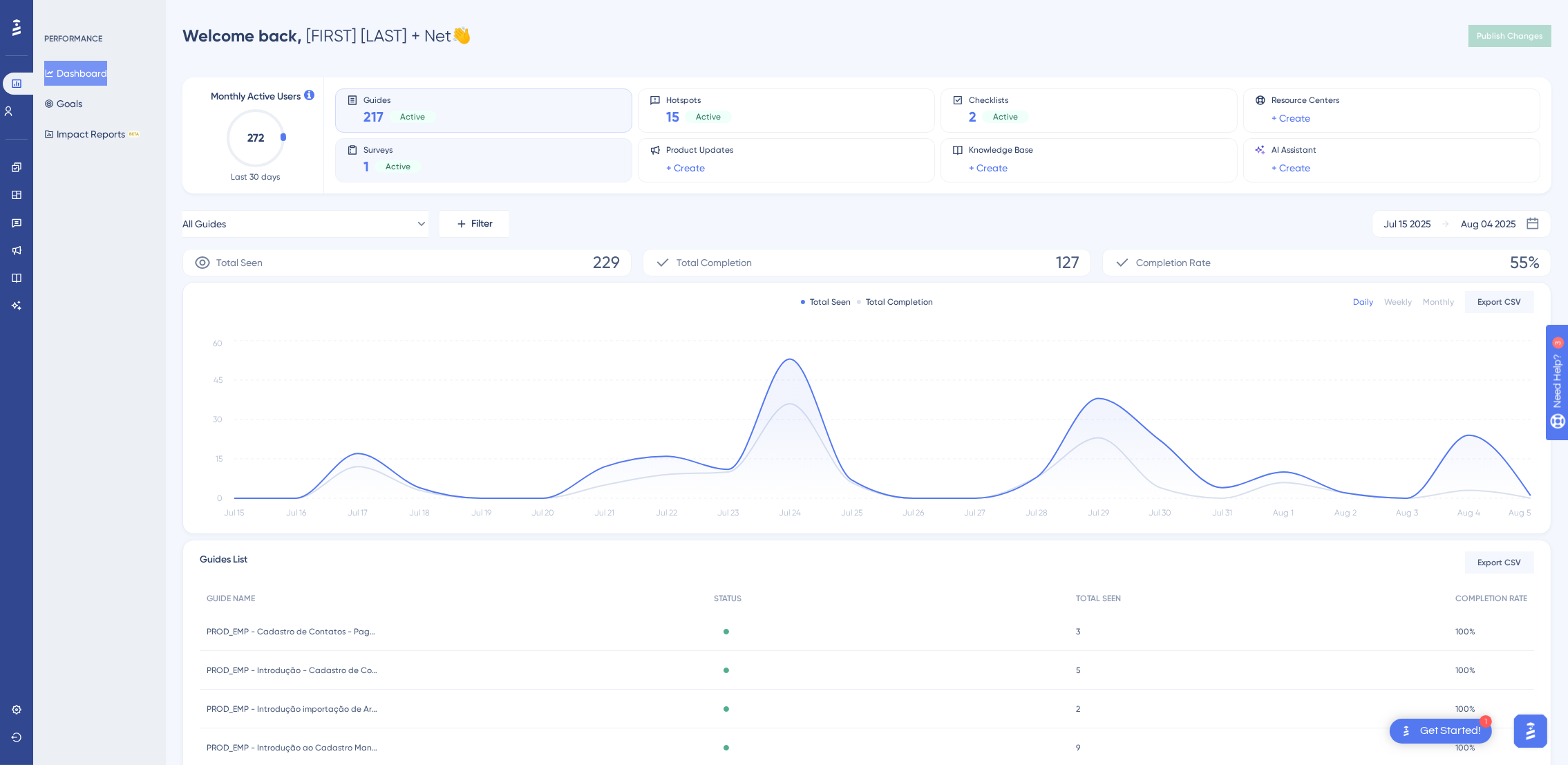 click on "Surveys 1 Active" at bounding box center (484, 160) 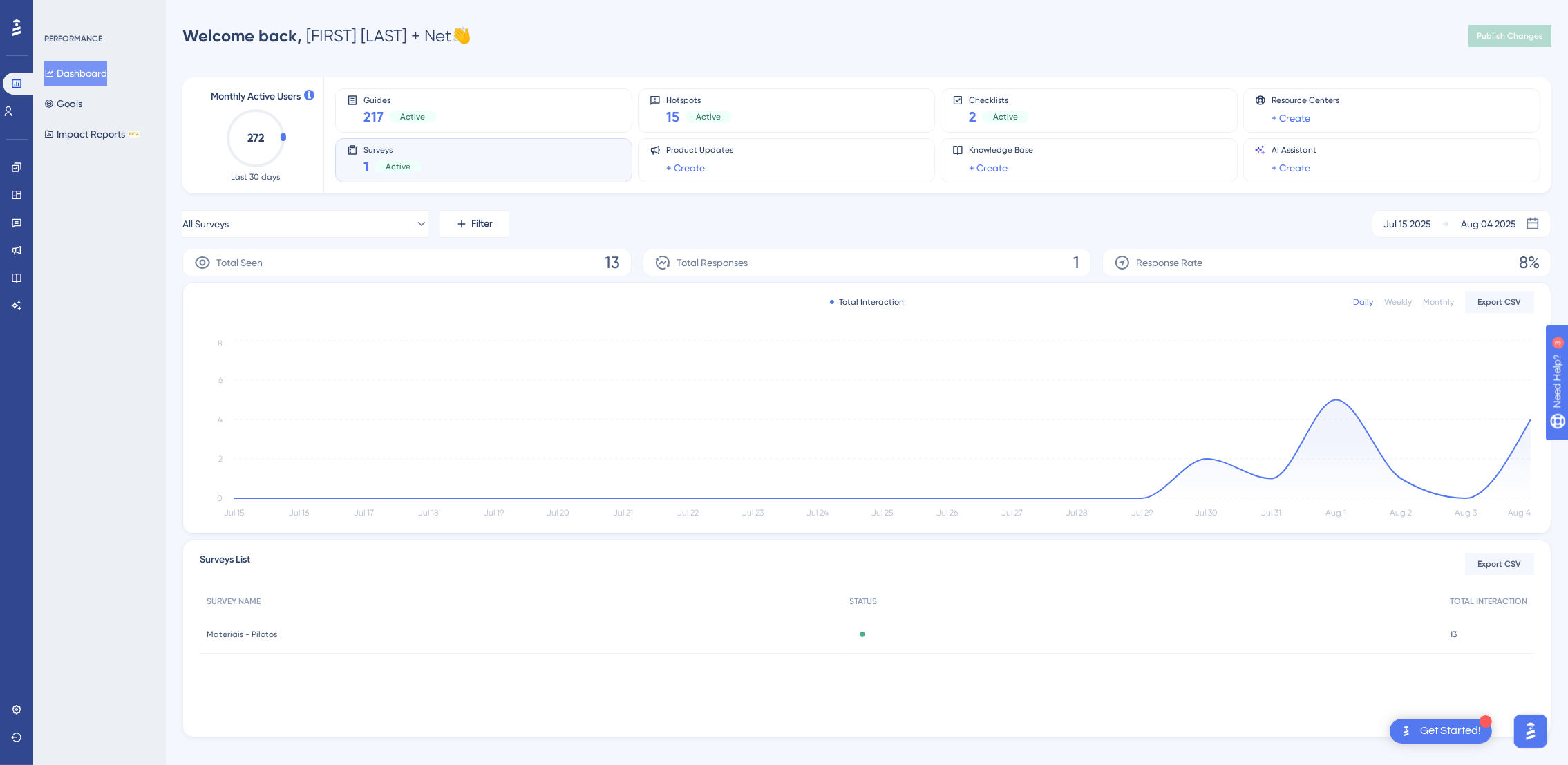 click on "Total Responses 1" at bounding box center (867, 263) 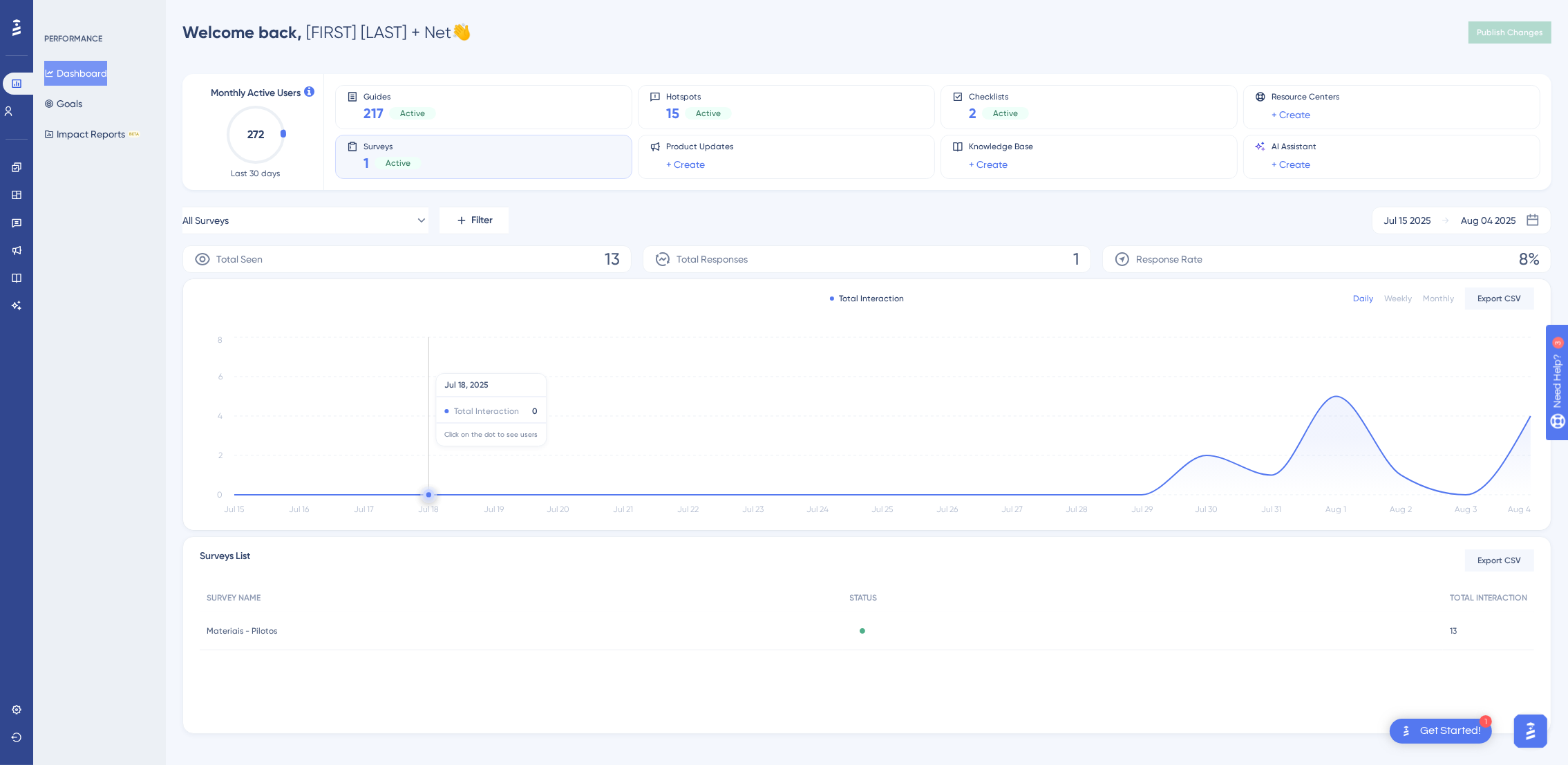 scroll, scrollTop: 0, scrollLeft: 0, axis: both 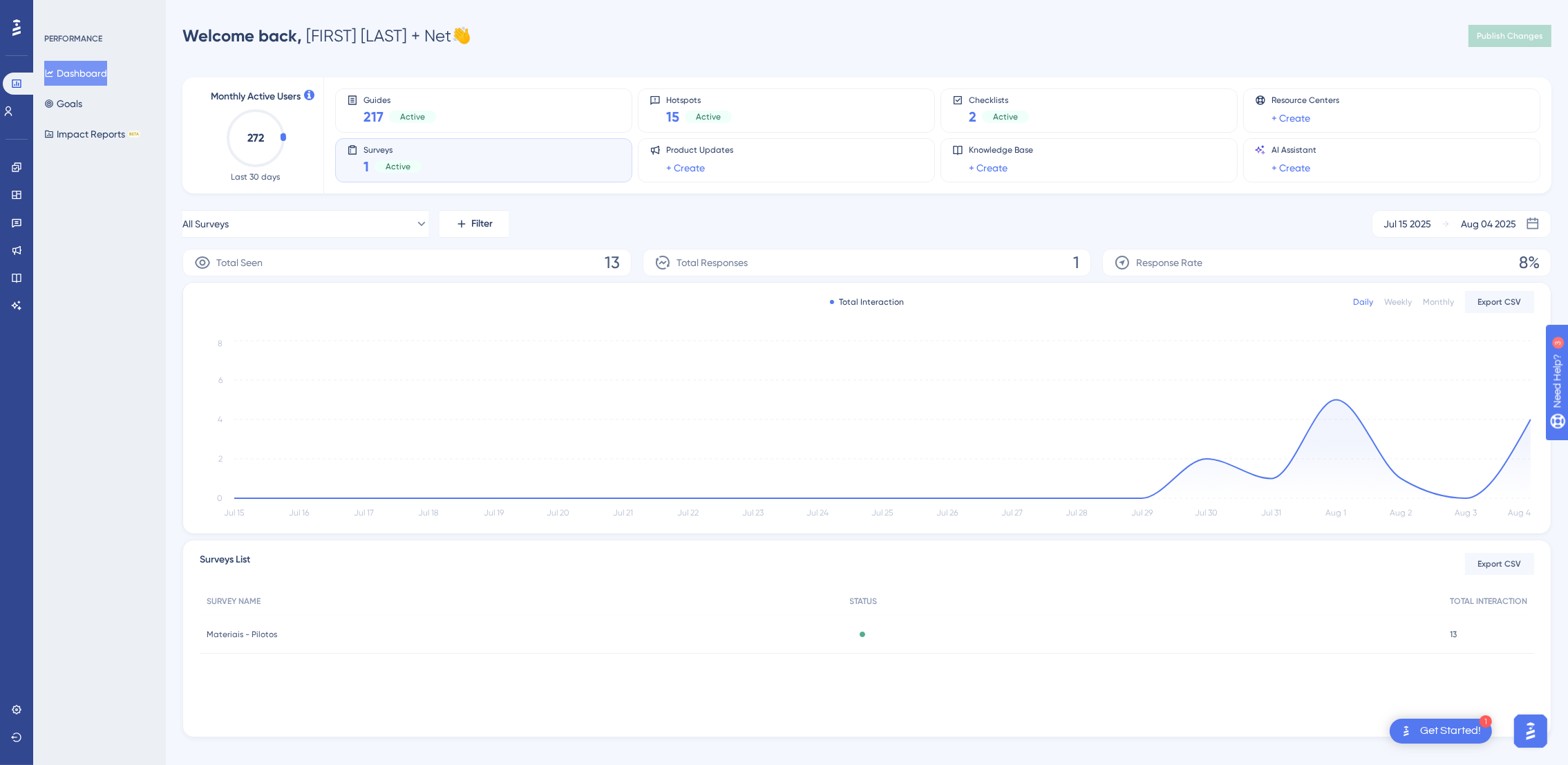 click on "Total Seen [NUMBER]" at bounding box center [407, 263] 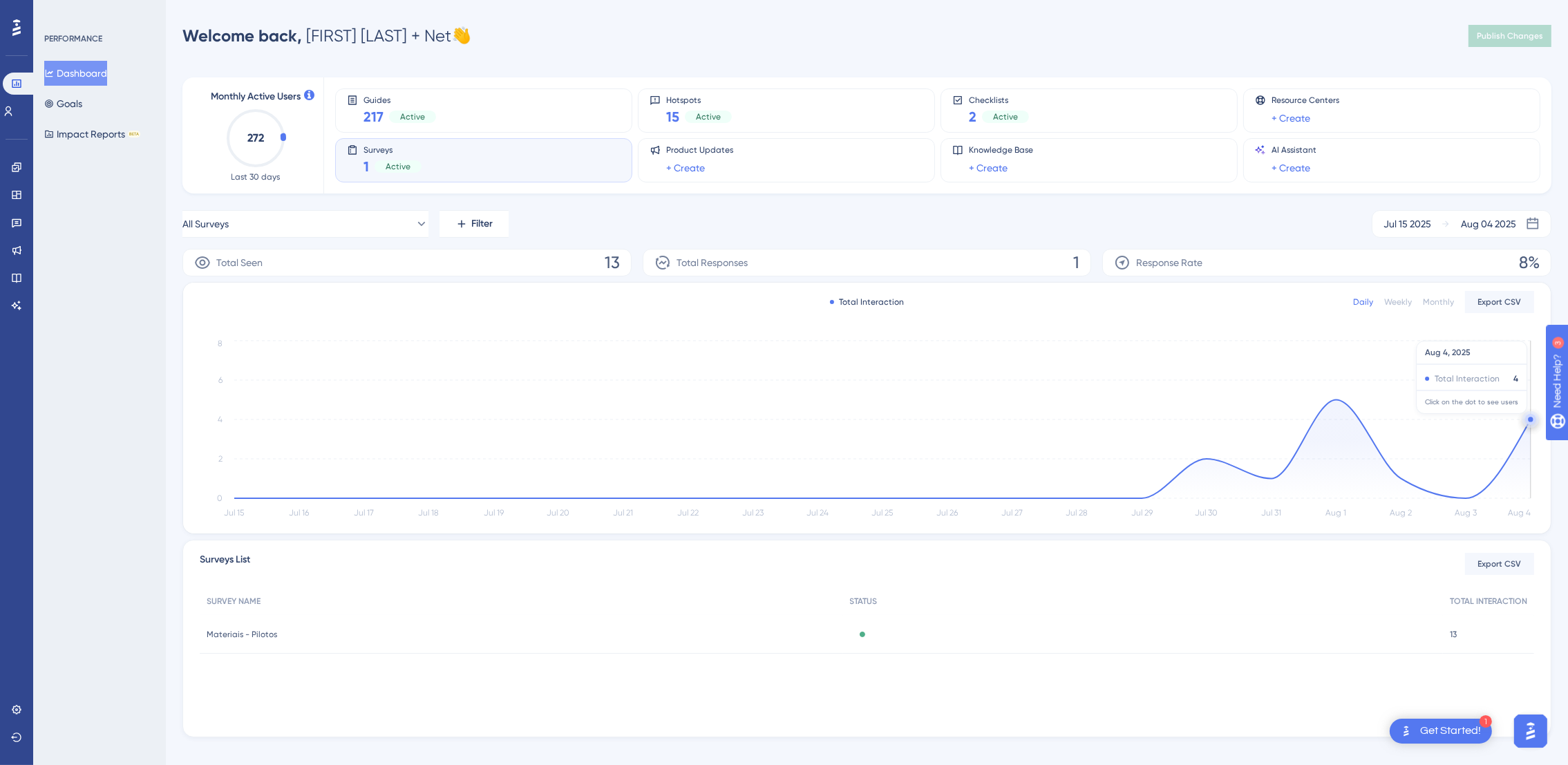 click 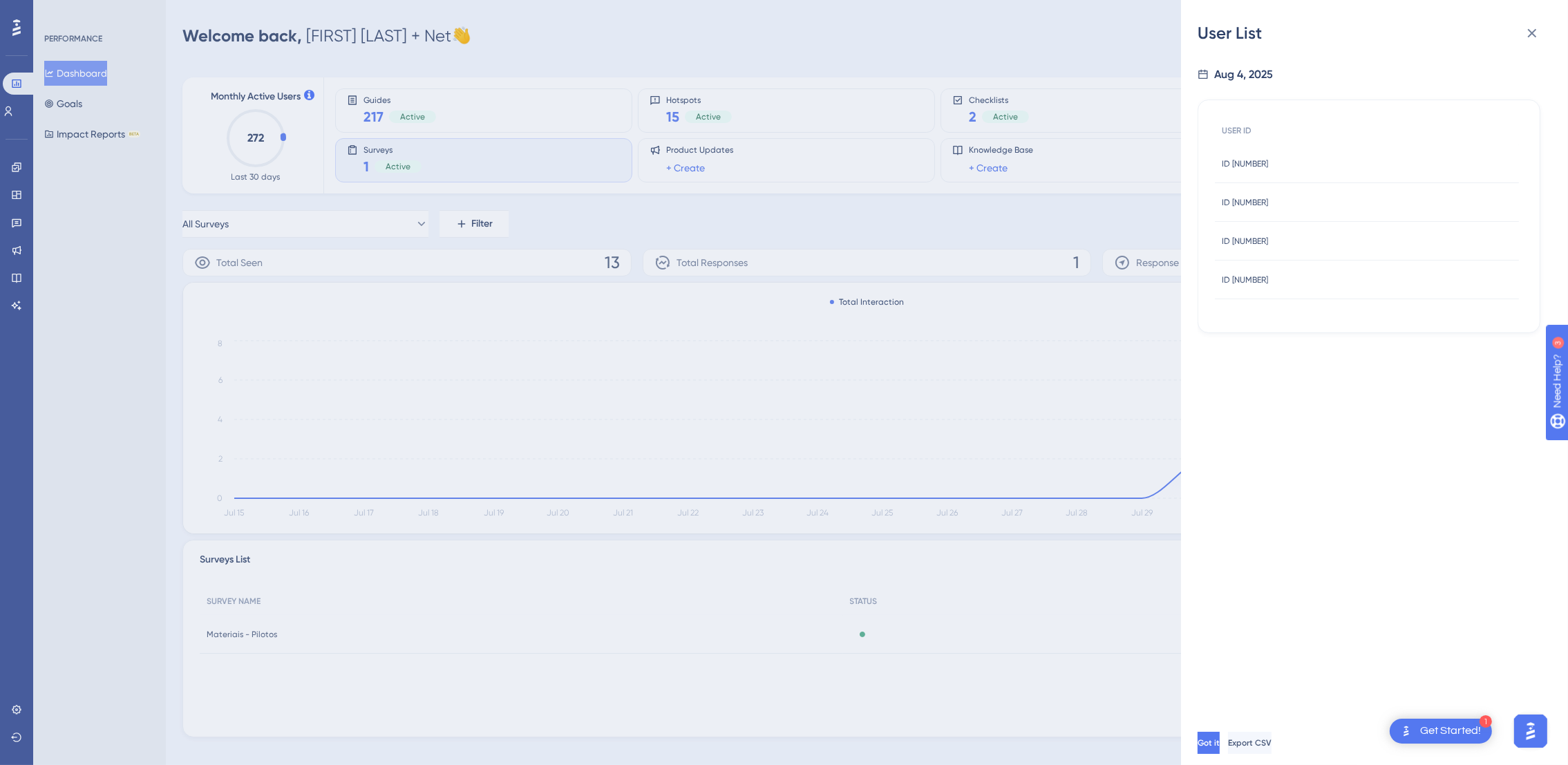 click on "ID [NUMBER] ID [NUMBER]" at bounding box center [1367, 164] 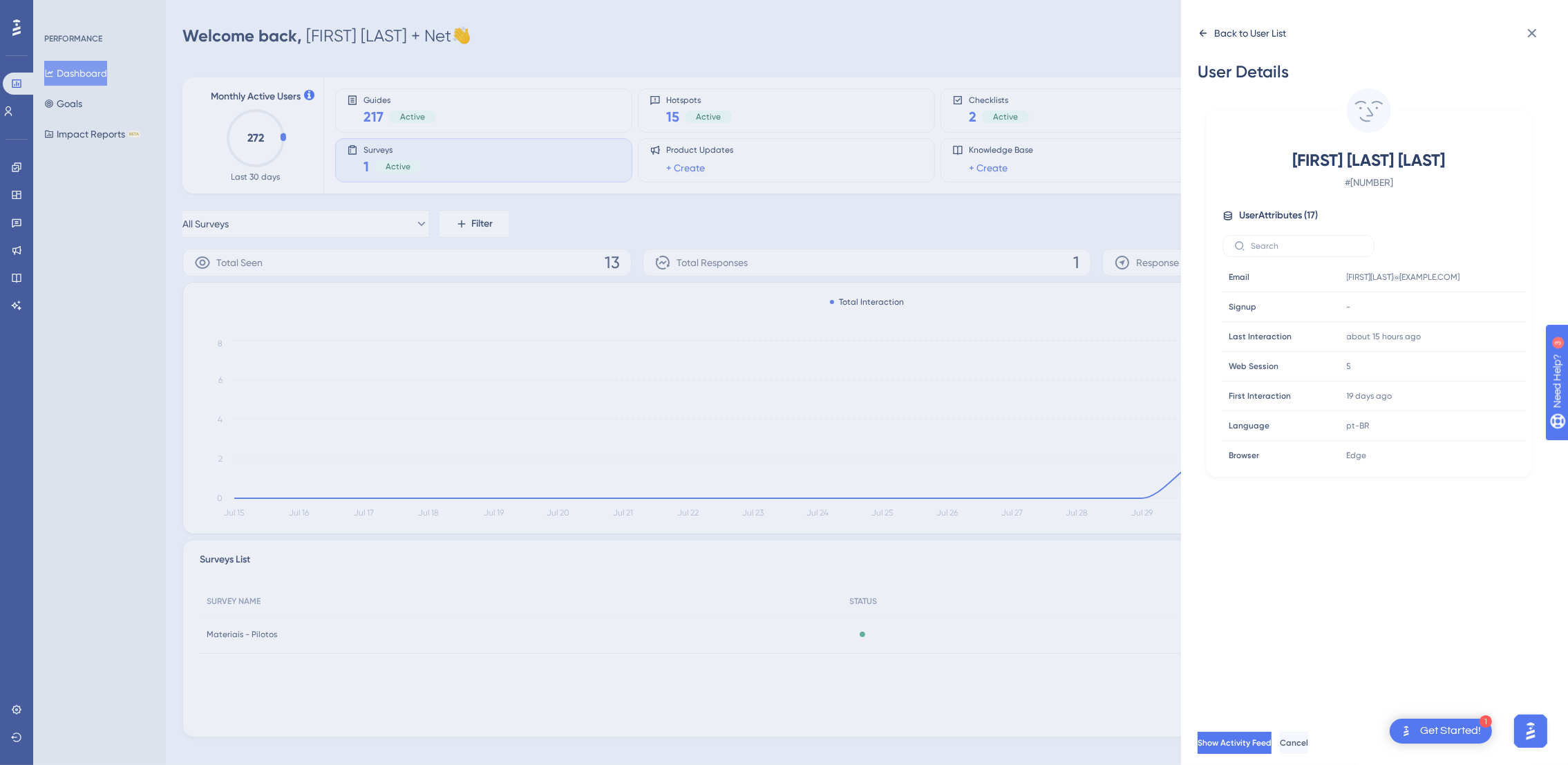 click 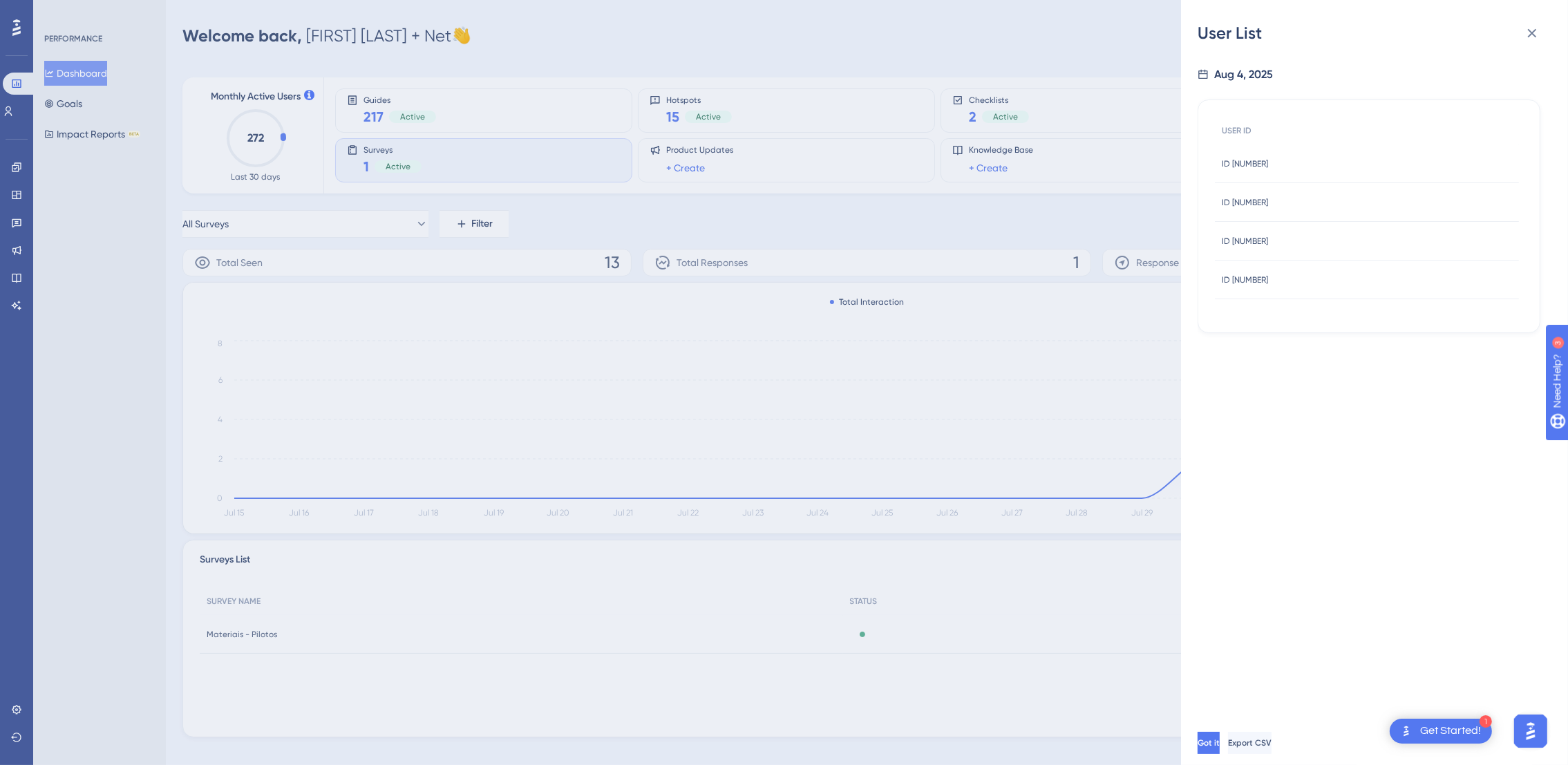 click on "ID [NUMBER] ID [NUMBER]" at bounding box center [1367, 202] 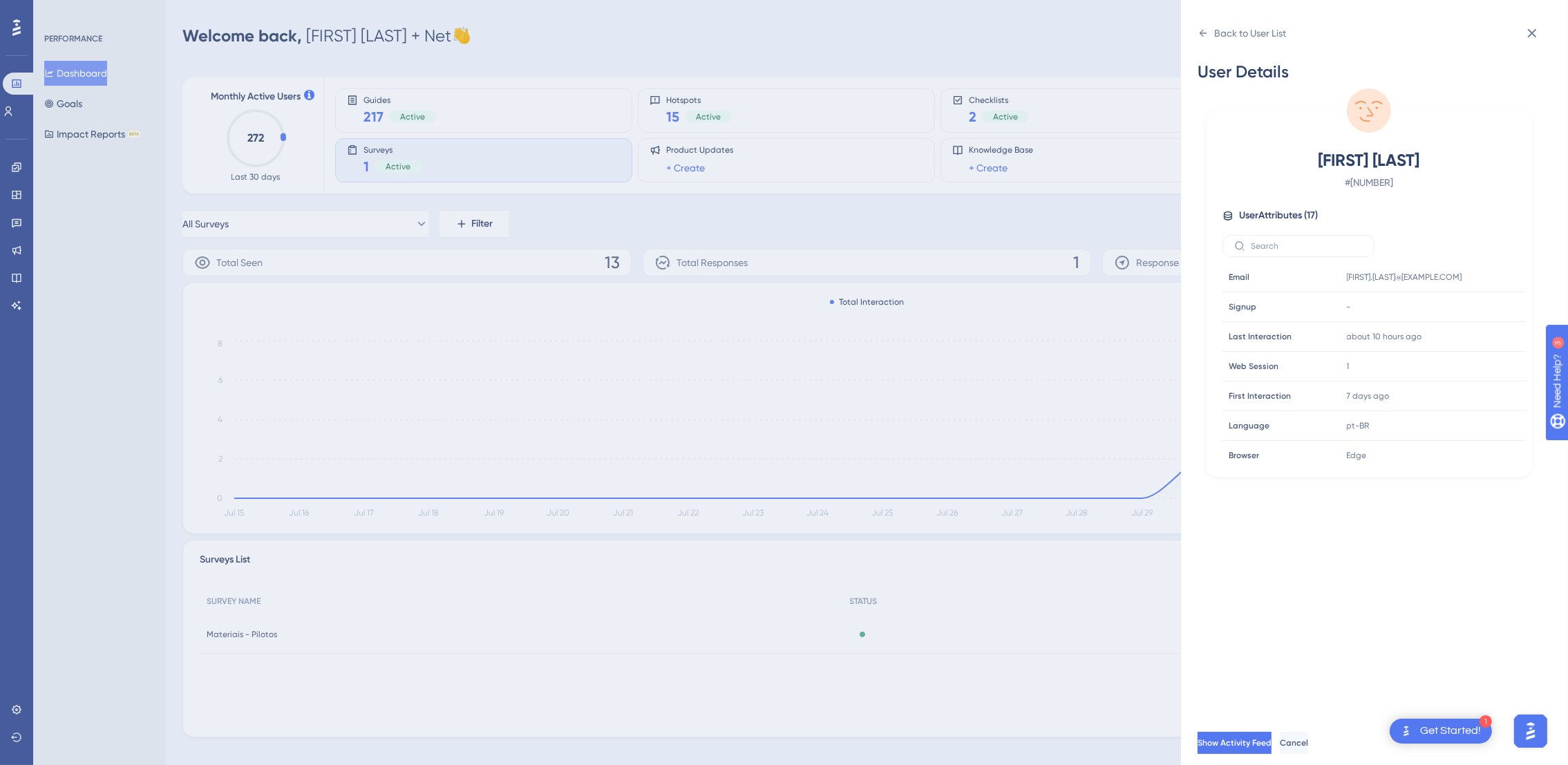 click on "User Details [FIRST] [LAST] # [NUMBER] User Attributes ( 17 ) Email Email [FIRST].[LAST]@[EXAMPLE.COM] Signup Signup - Last Interaction Last Interaction about 10 hours ago 04 Aug 2025, 22:33 Web Session Web Session 1 First Interaction First Interaction 7 days ago 29 Jul 2025, 18:41 Language Language pt-BR Browser Browser Edge Device Device computer Operating System Operating System Mac OS accesses accesses 5 created_at created_at 2025-07-24 13:17:19 last_access last_access 2025-08-04 22:33:06 login login [FIRST].[LAST] products products Cobrança, Multipag profile profile Master Empresa segment segment Empresarial user_language user_language pt-br Show Activity Feed Cancel" at bounding box center [1375, 382] 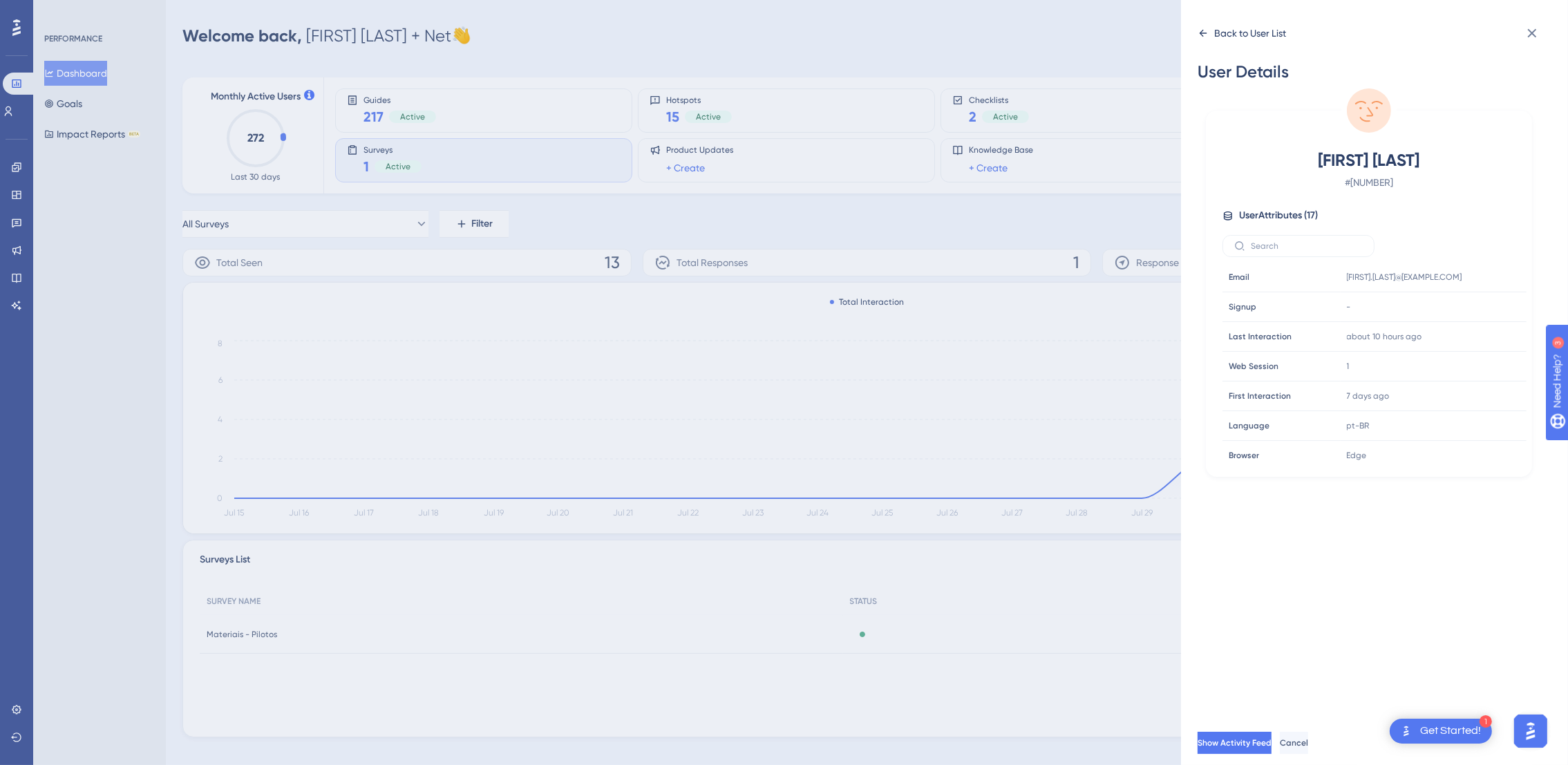 click 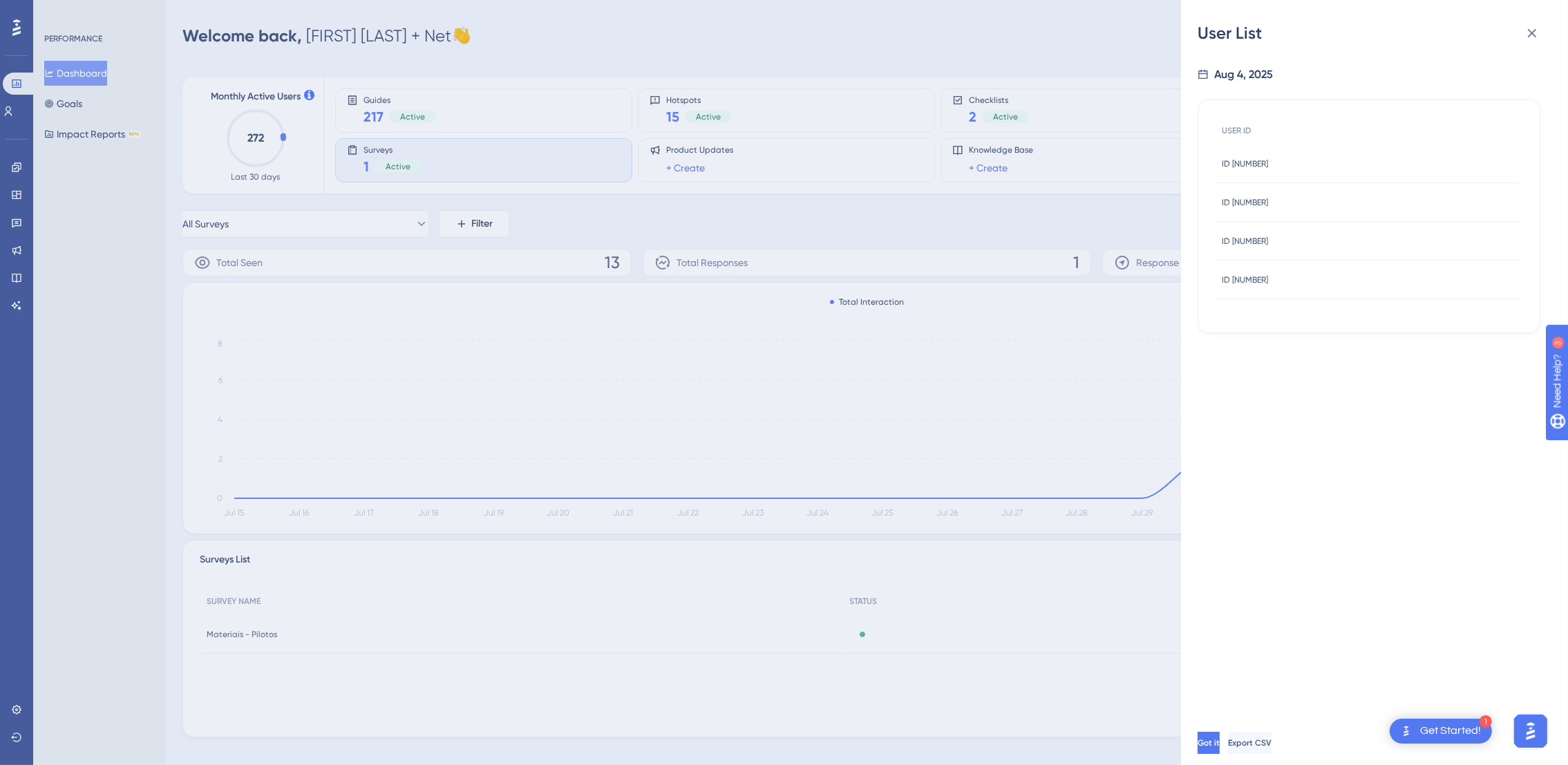 click on "ID [NUMBER] ID [NUMBER]" at bounding box center (1367, 241) 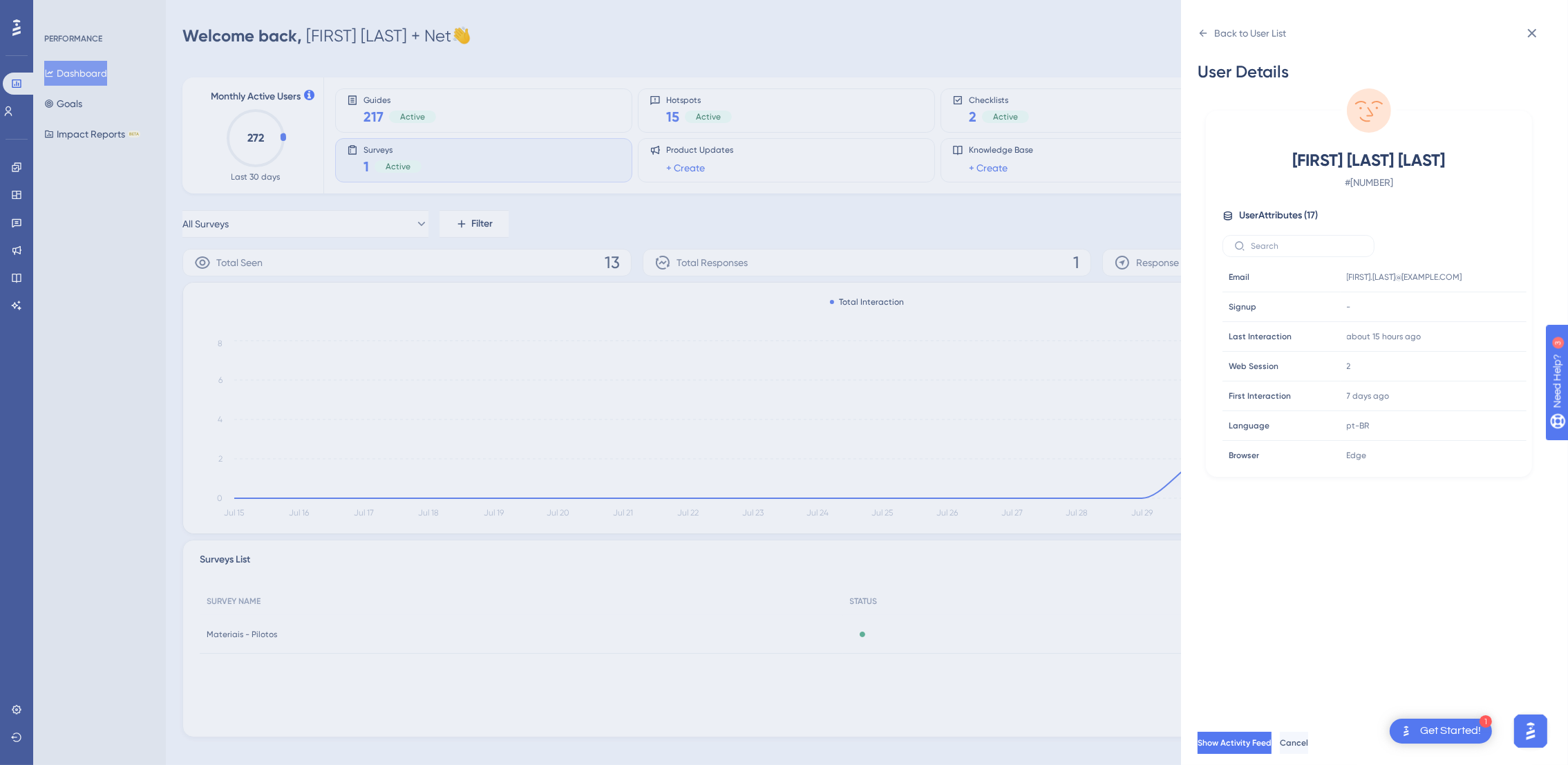 click on "Back to User List User Details [FIRST] [LAST] #  42315 User  Attributes ( 17 ) Email Email [EMAIL] Signup Signup - Last Interaction Last Interaction about 15 hours ago 04 Aug 2025, 16:50 Web Session Web Session 2 First Interaction First Interaction 7 days ago 29 Jul 2025, 10:04 Language Language pt-BR Browser Browser Edge Device Device computer Operating System Operating System Windows accesses accesses 2 created_at created_at 2025-07-29 10:01:00 last_access last_access 2025-08-04 10:14:18 login login [EMAIL] products products Multipag profile profile Operador segment segment Empresarial user_language user_language pt-br Show Activity Feed Cancel" at bounding box center [1375, 382] 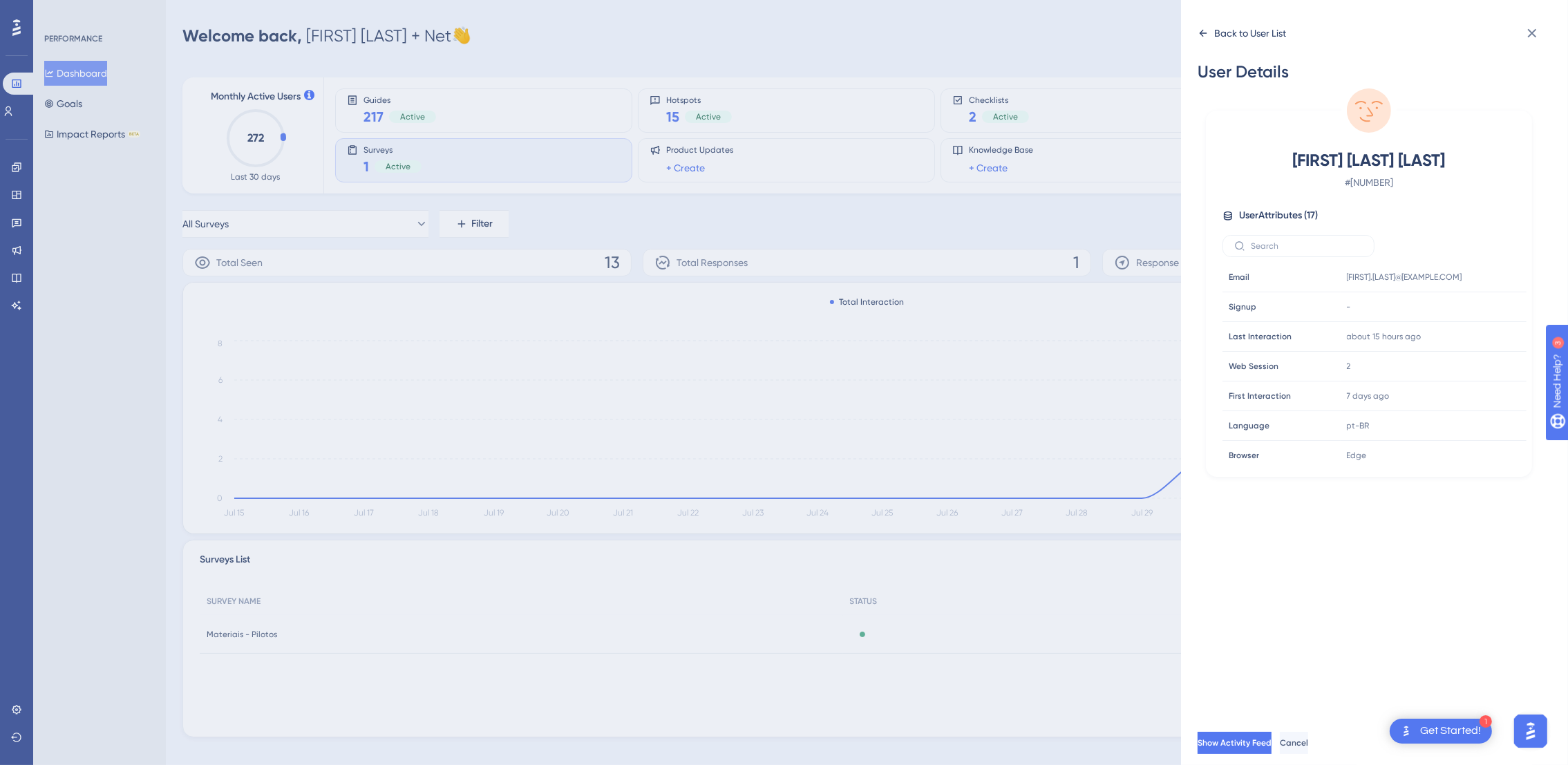 click 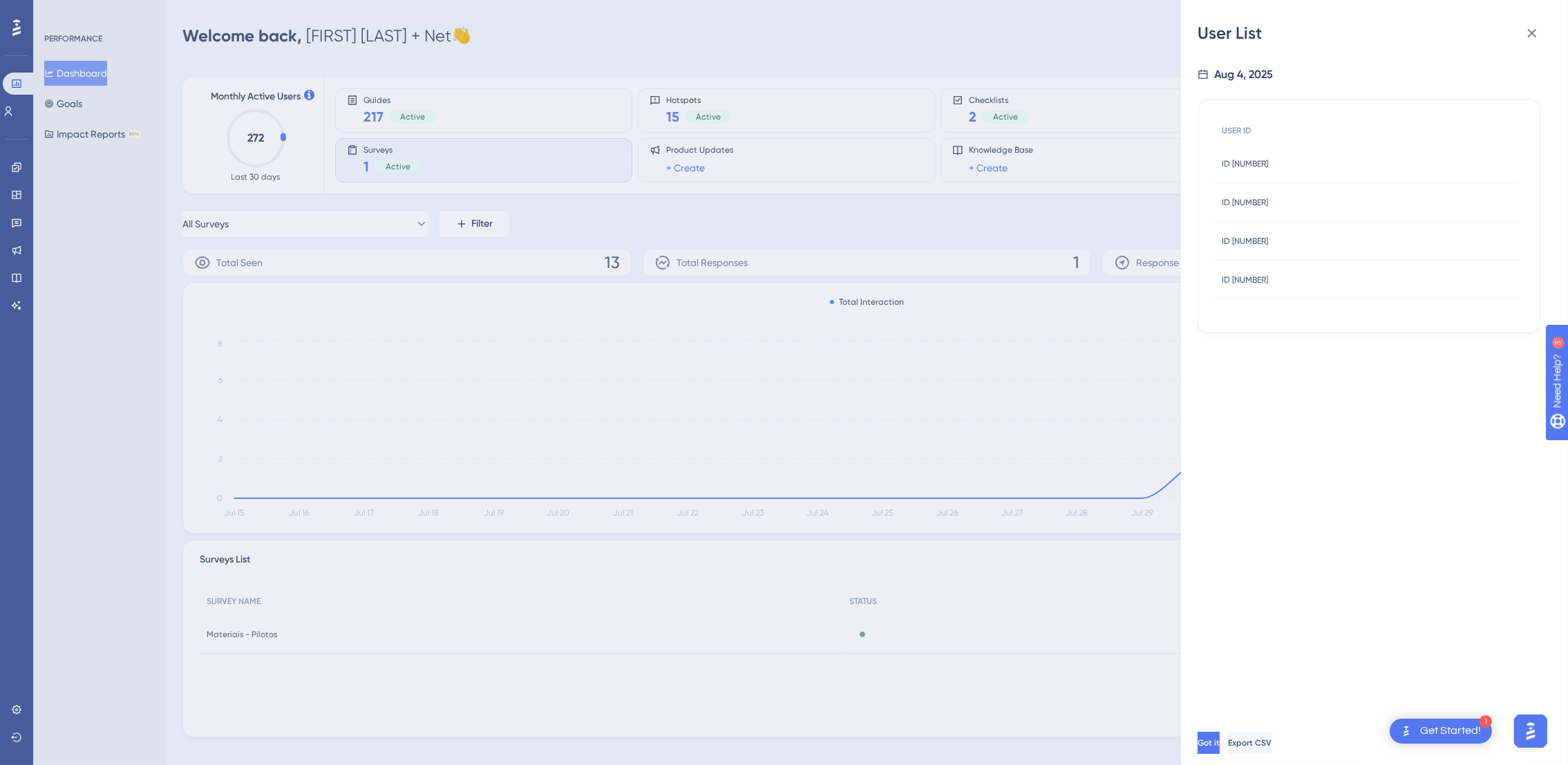 click on "ID [NUMBER] ID [NUMBER]" at bounding box center (1245, 280) 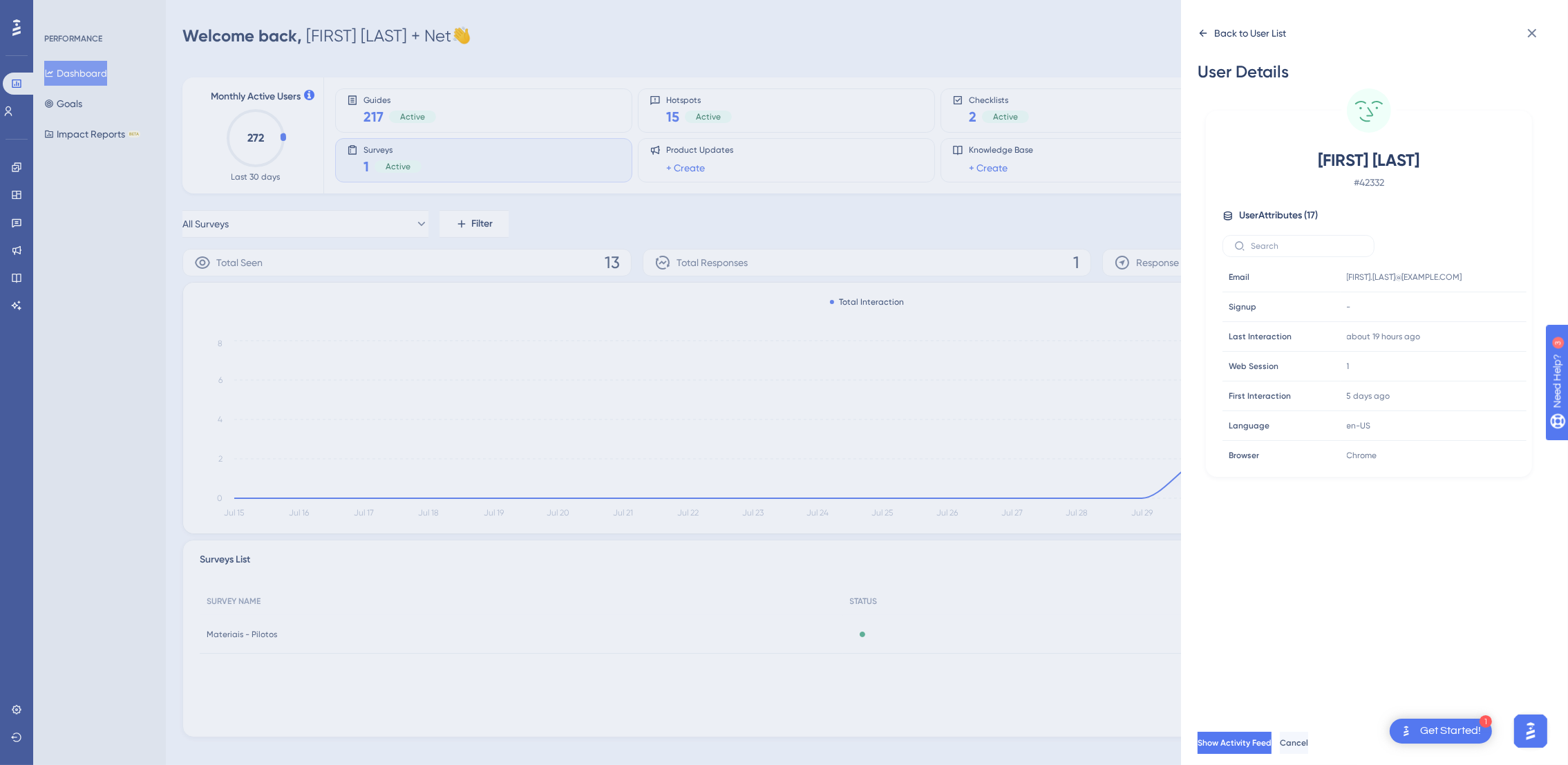 click 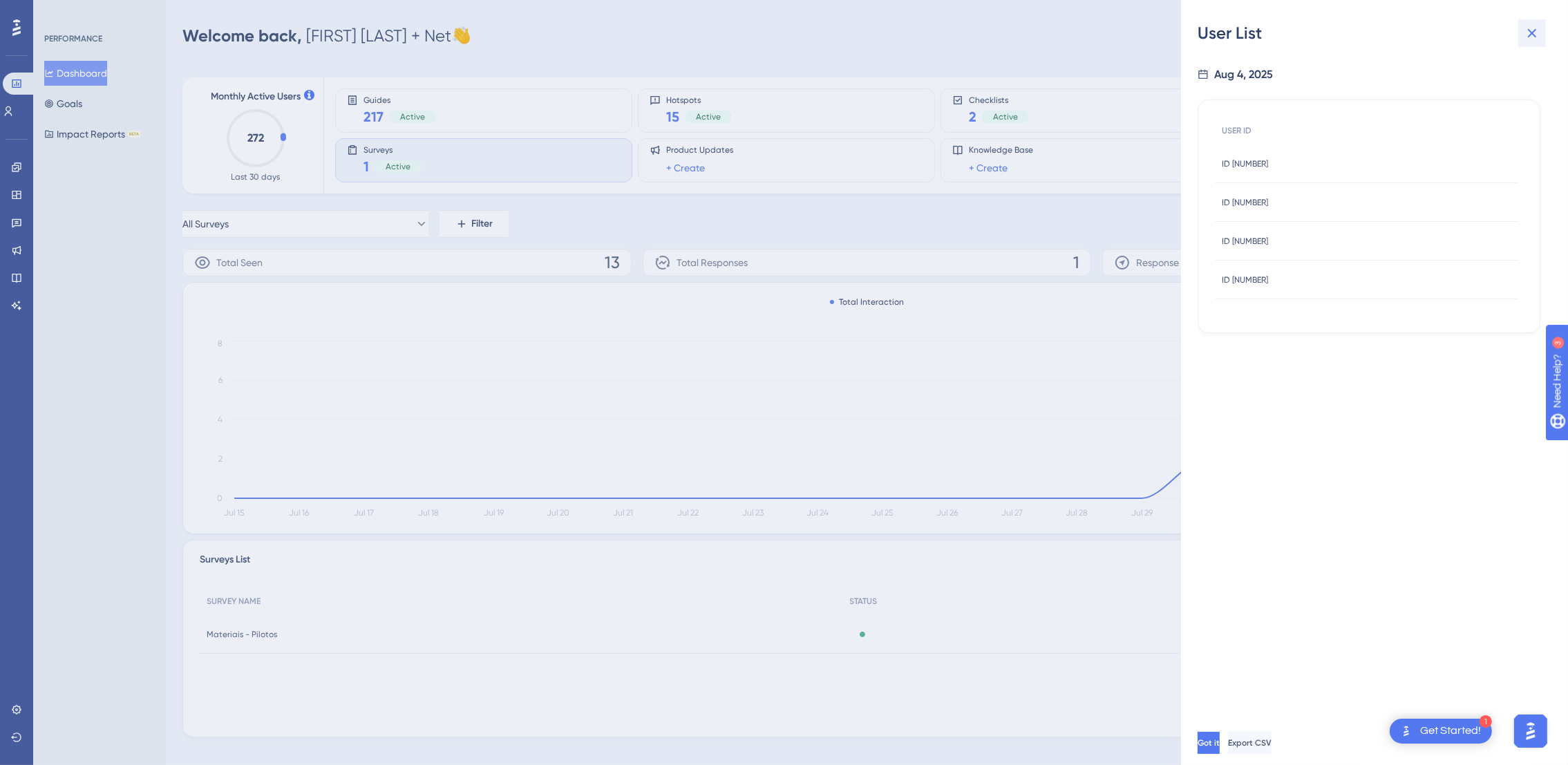 click 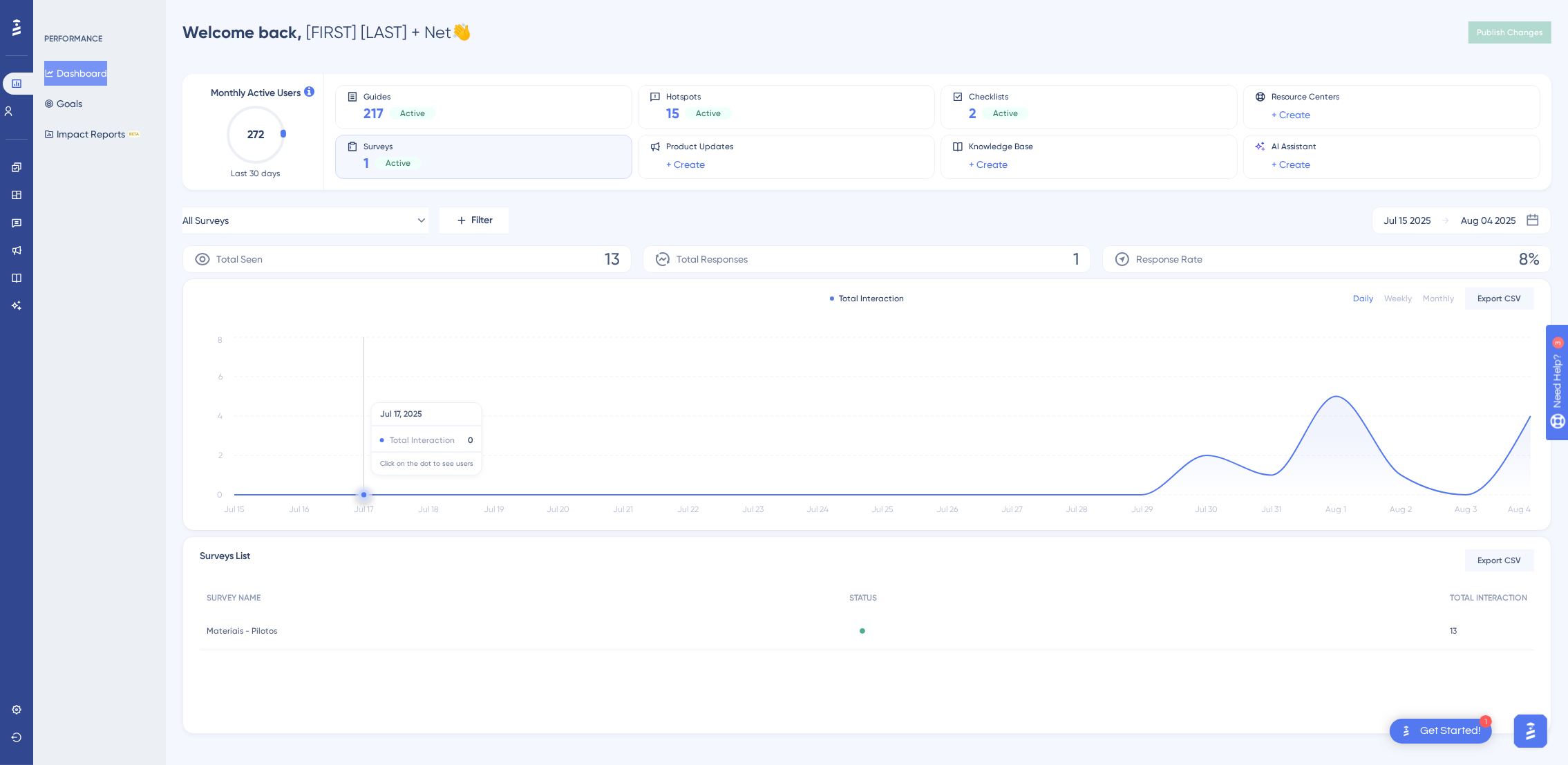 scroll, scrollTop: 0, scrollLeft: 0, axis: both 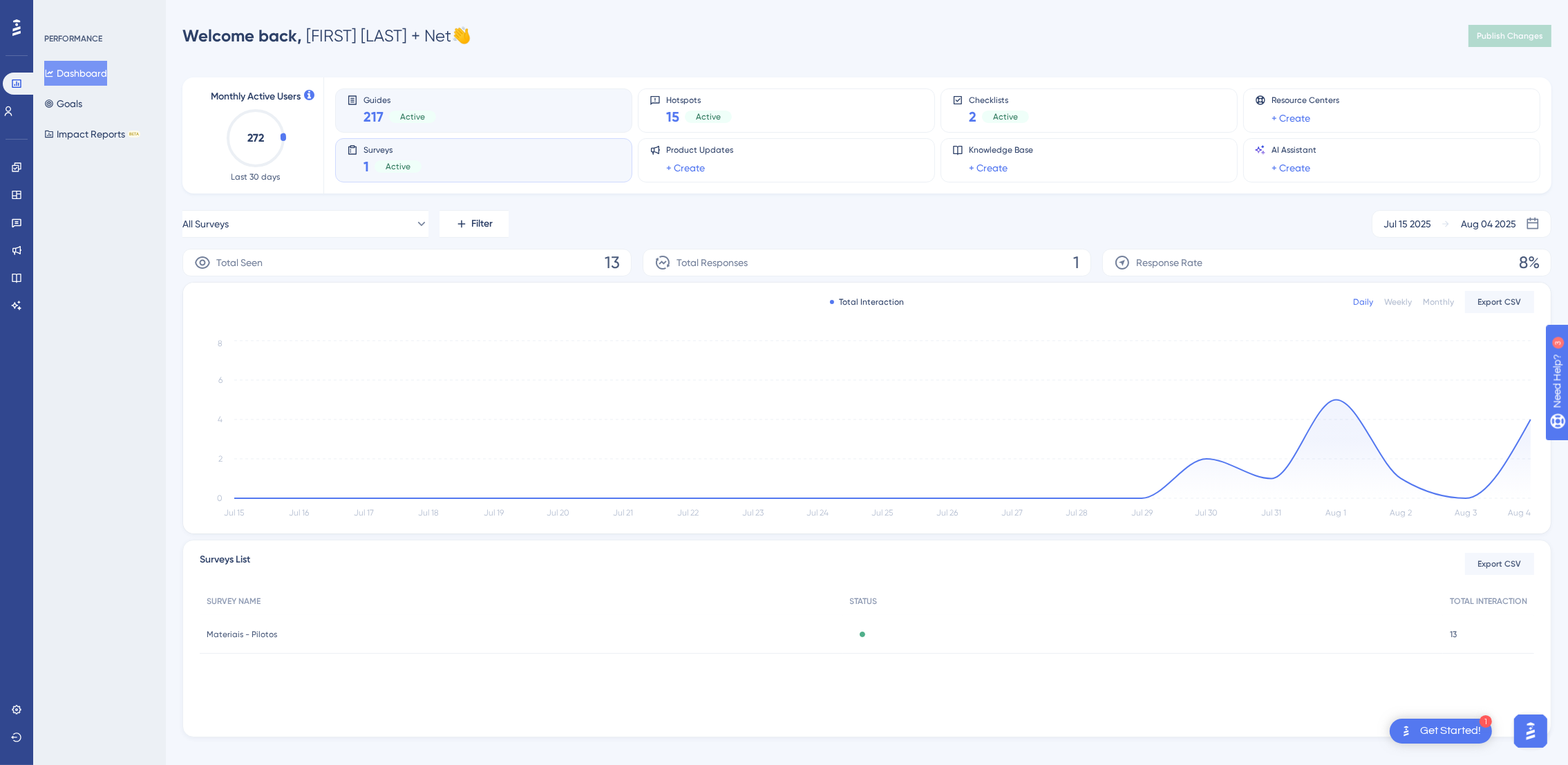 click on "Active" at bounding box center (413, 117) 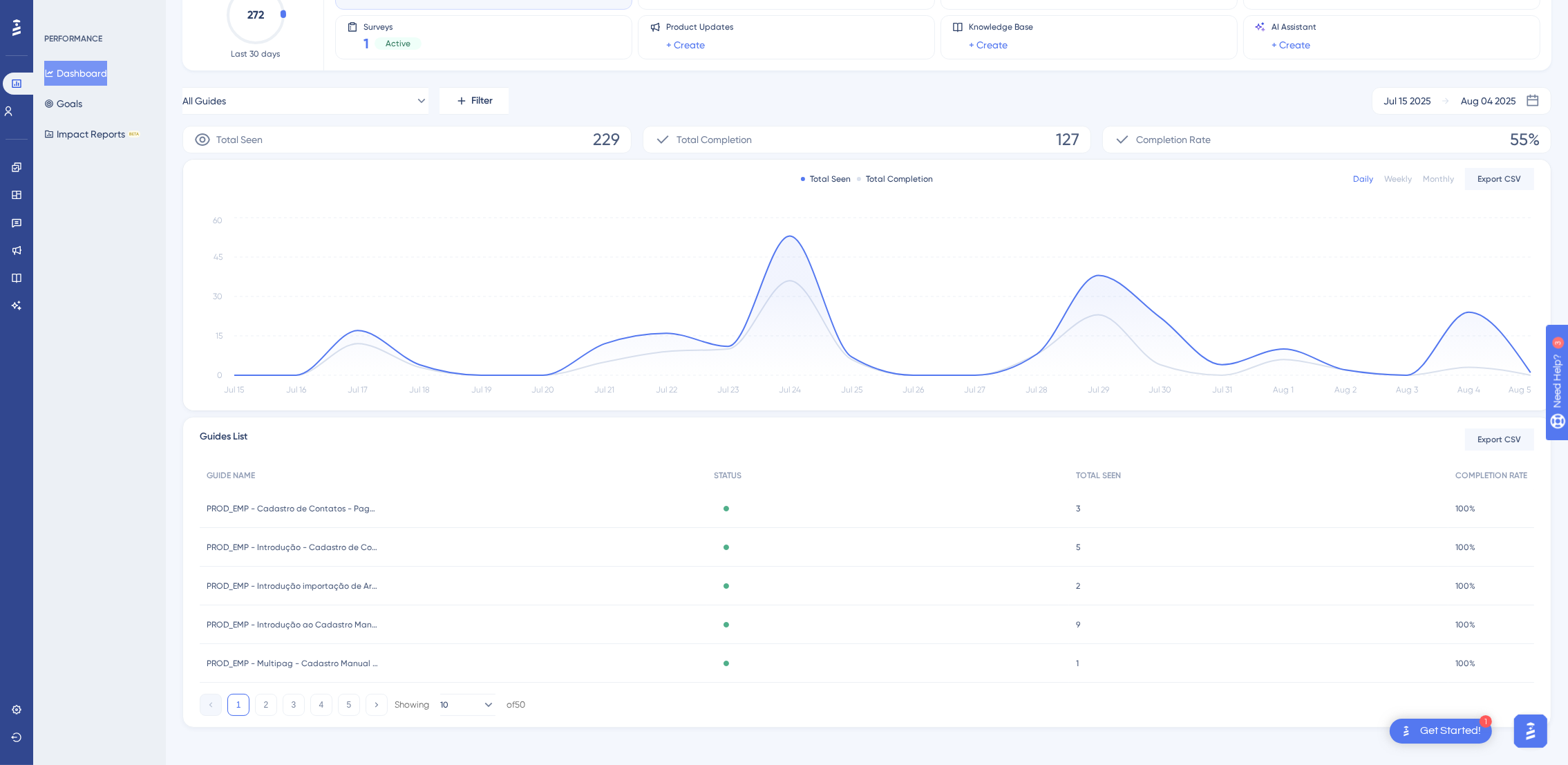 scroll, scrollTop: 129, scrollLeft: 0, axis: vertical 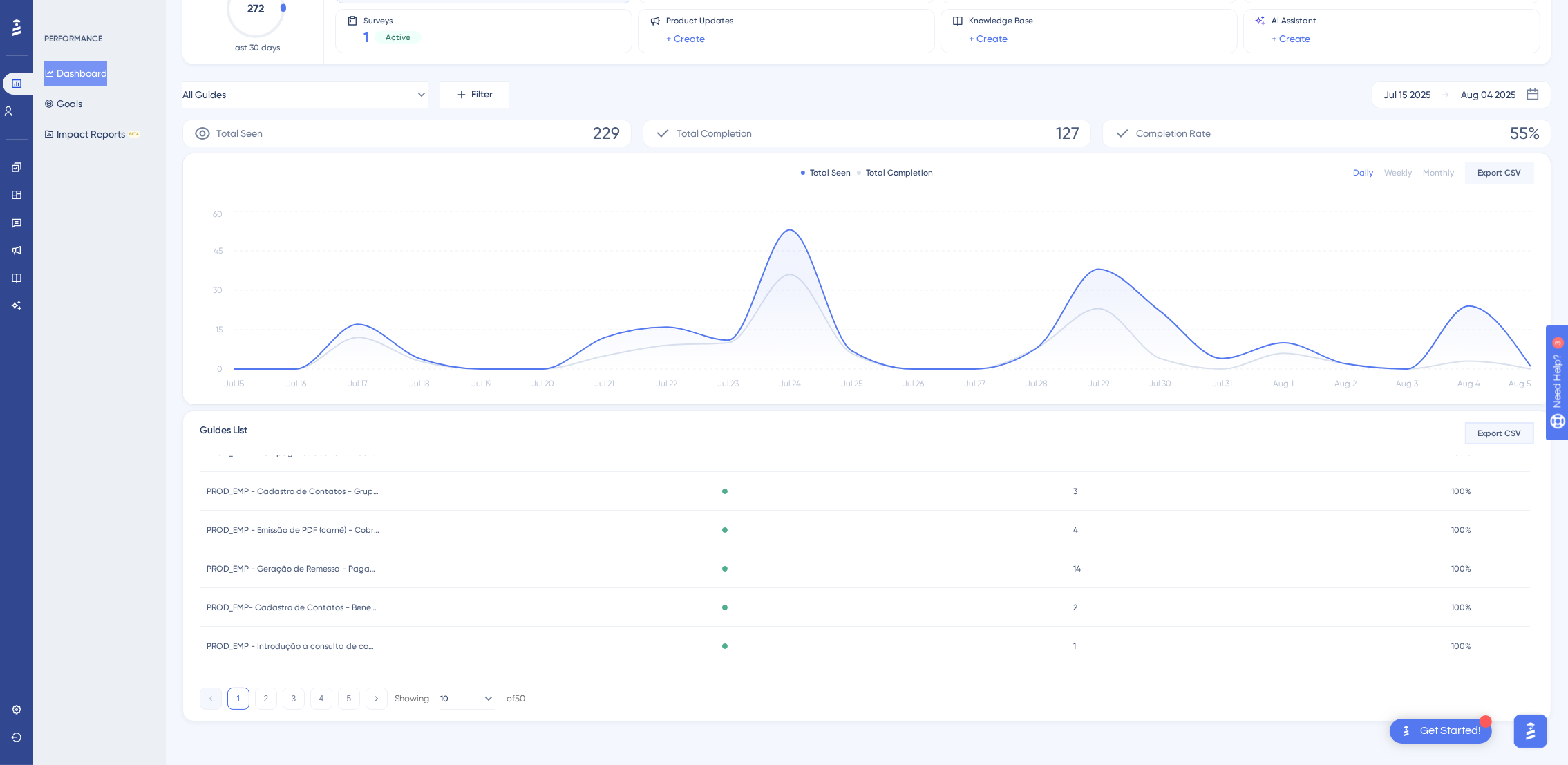 click on "Export CSV" at bounding box center (1500, 433) 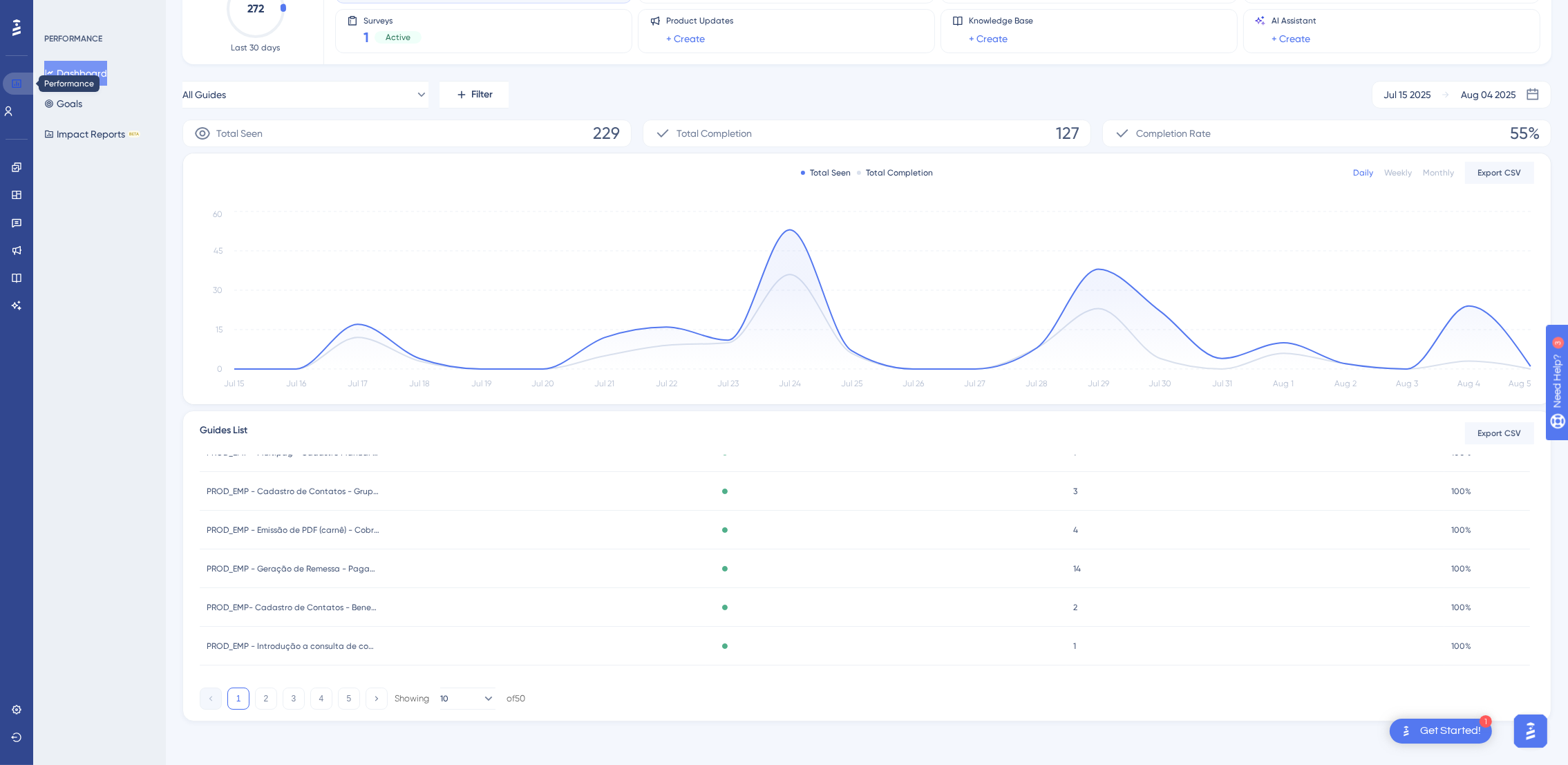 click 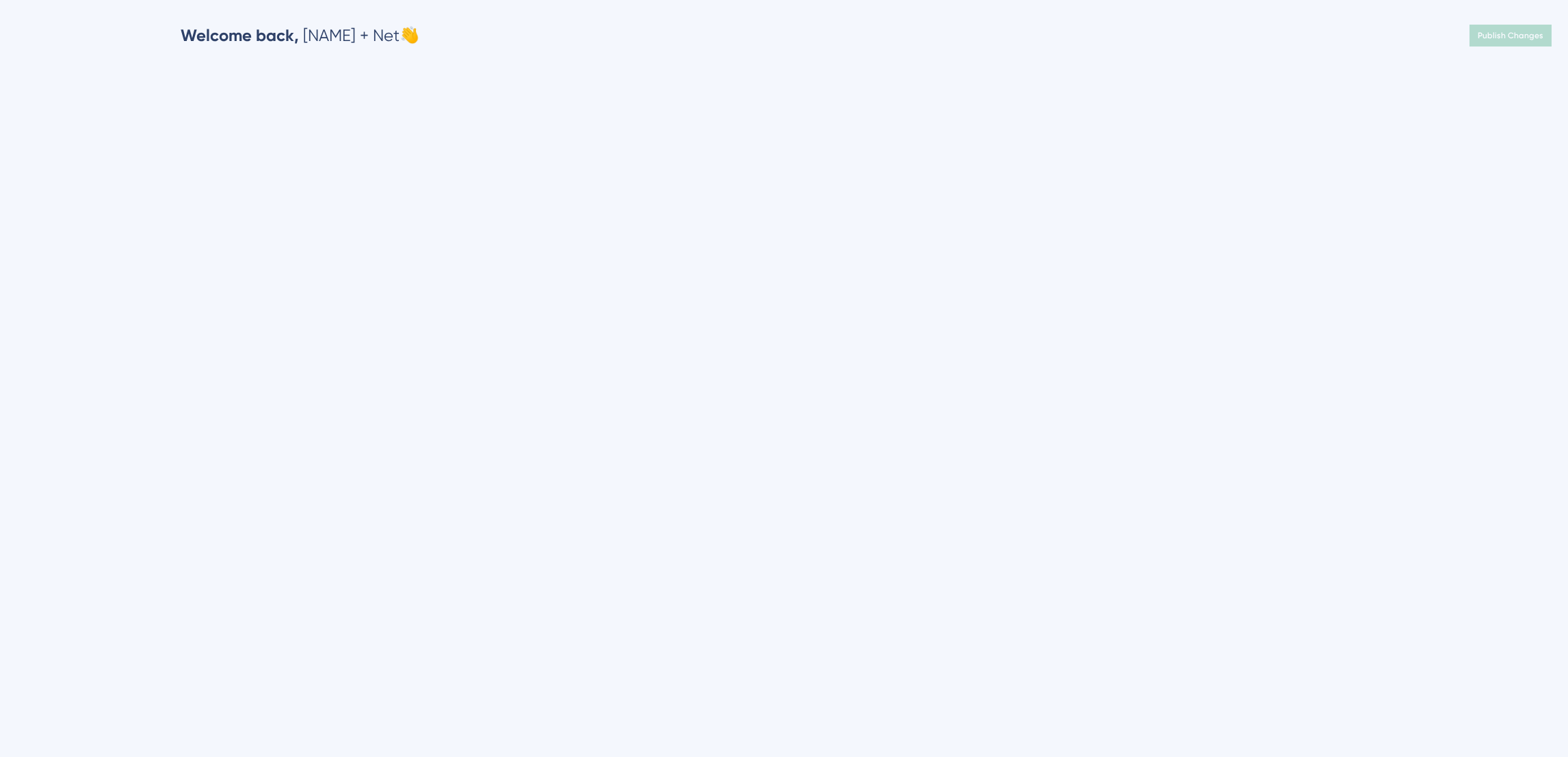scroll, scrollTop: 0, scrollLeft: 0, axis: both 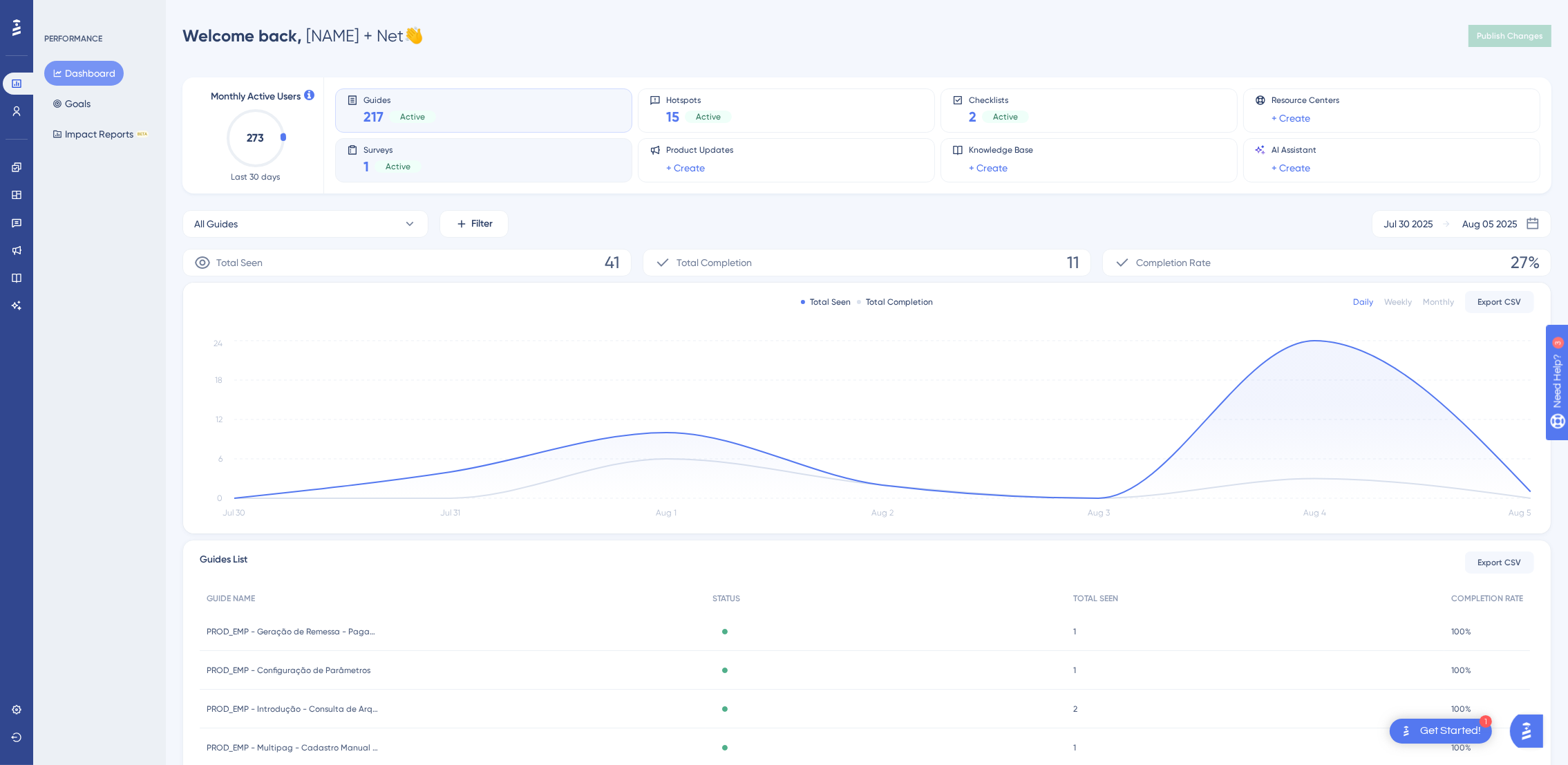 click on "Surveys 1 Active" at bounding box center (484, 160) 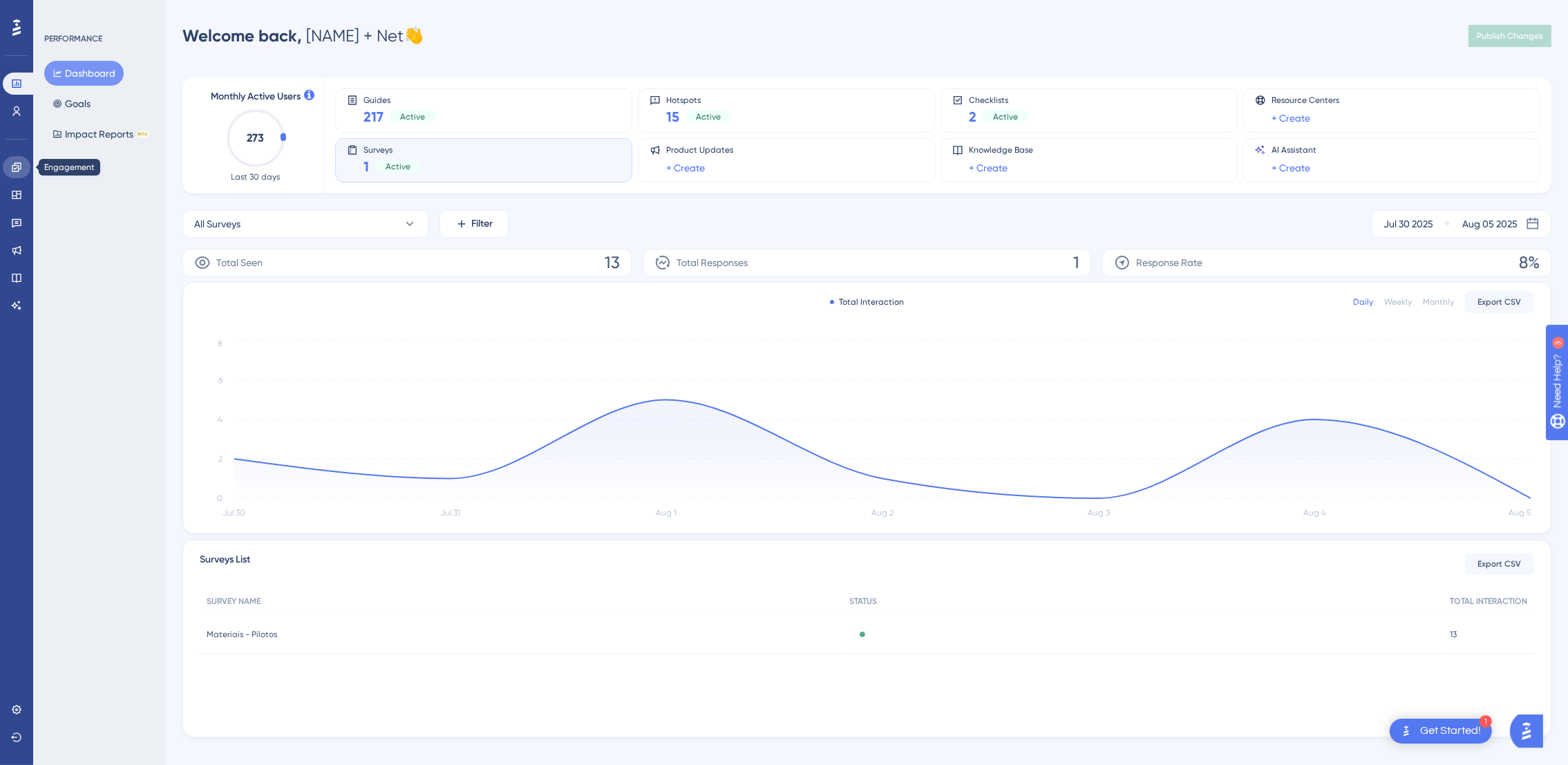 click 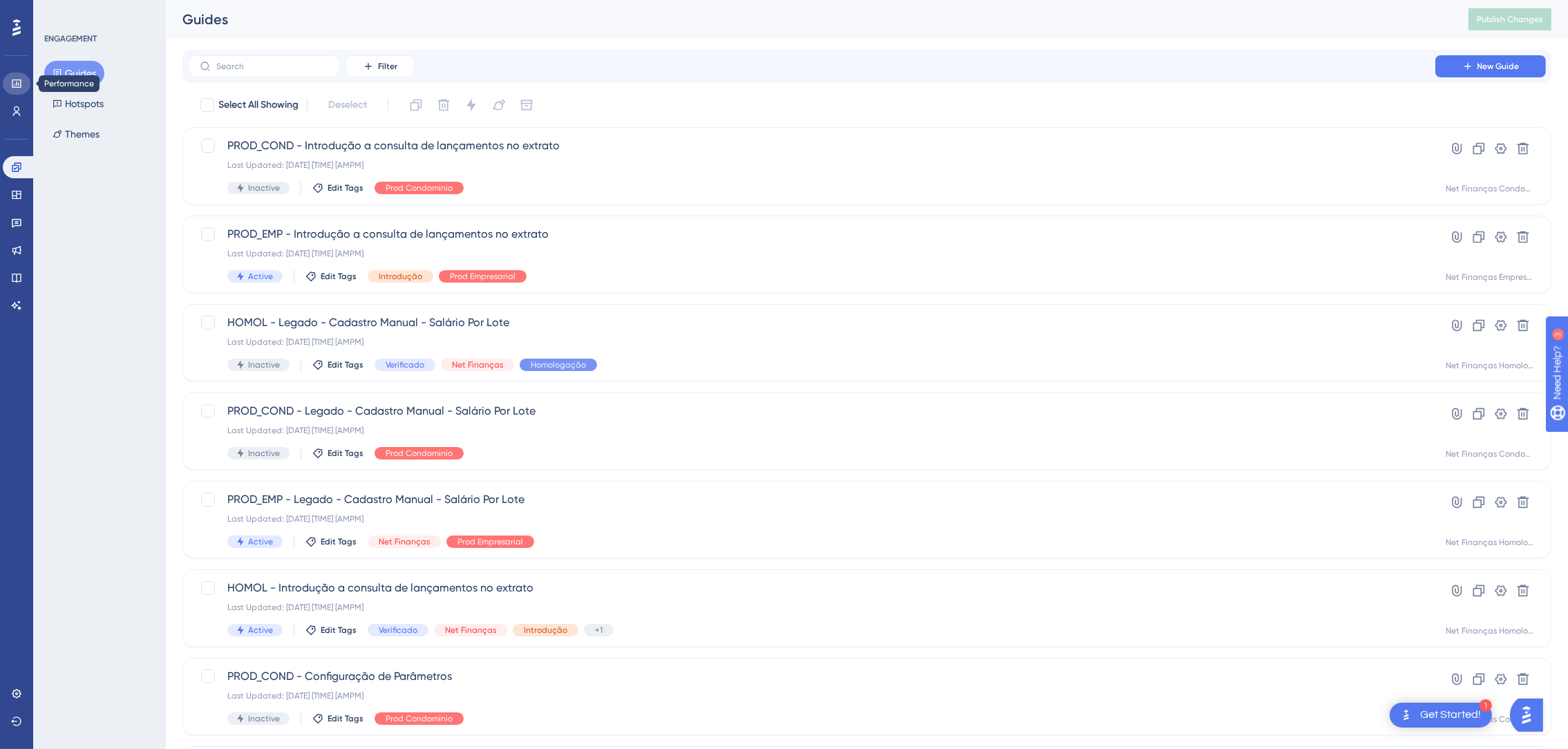 click at bounding box center (17, 84) 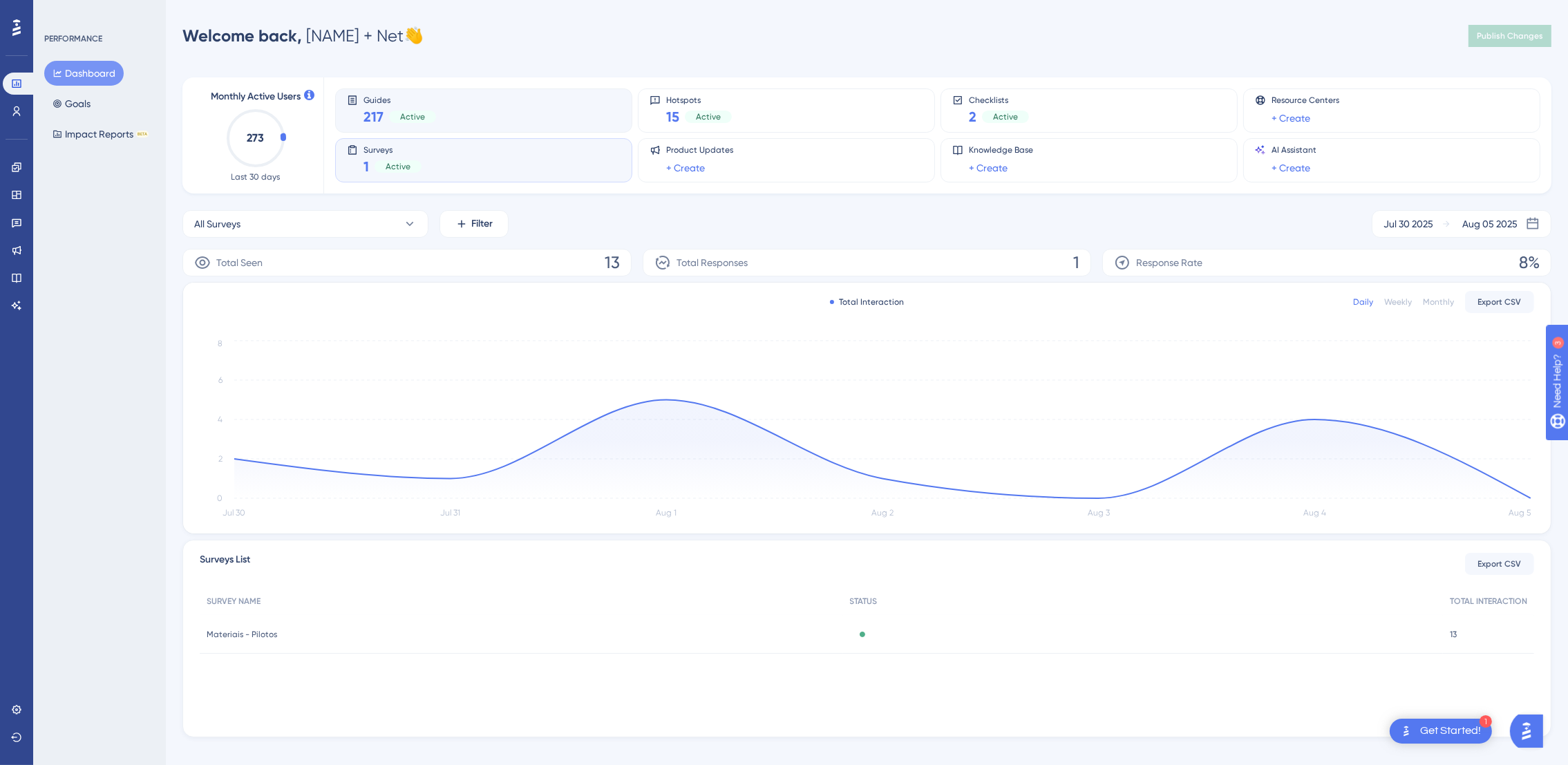 click on "Active" at bounding box center [413, 117] 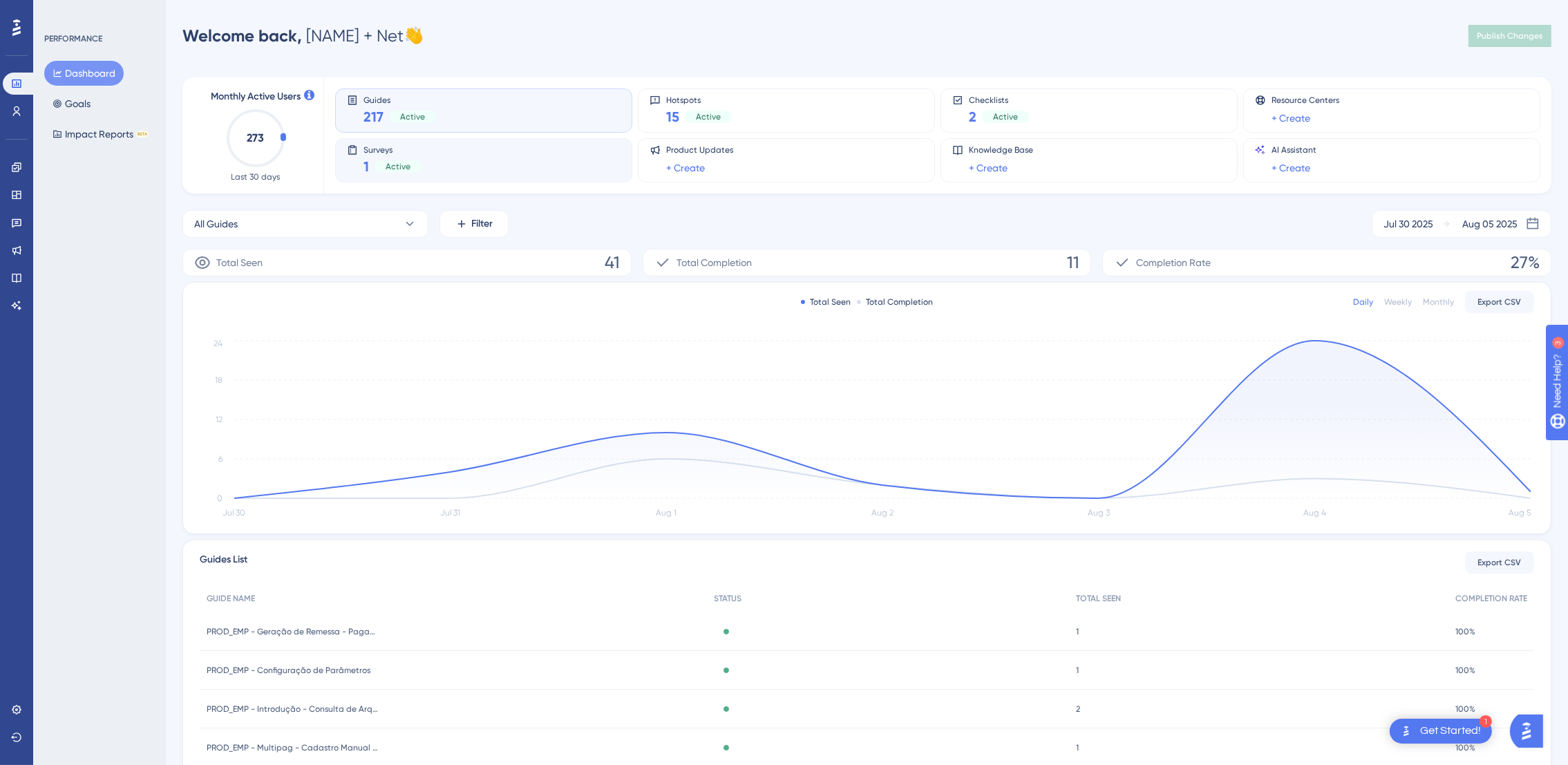 click on "Surveys 1 Active" at bounding box center (393, 160) 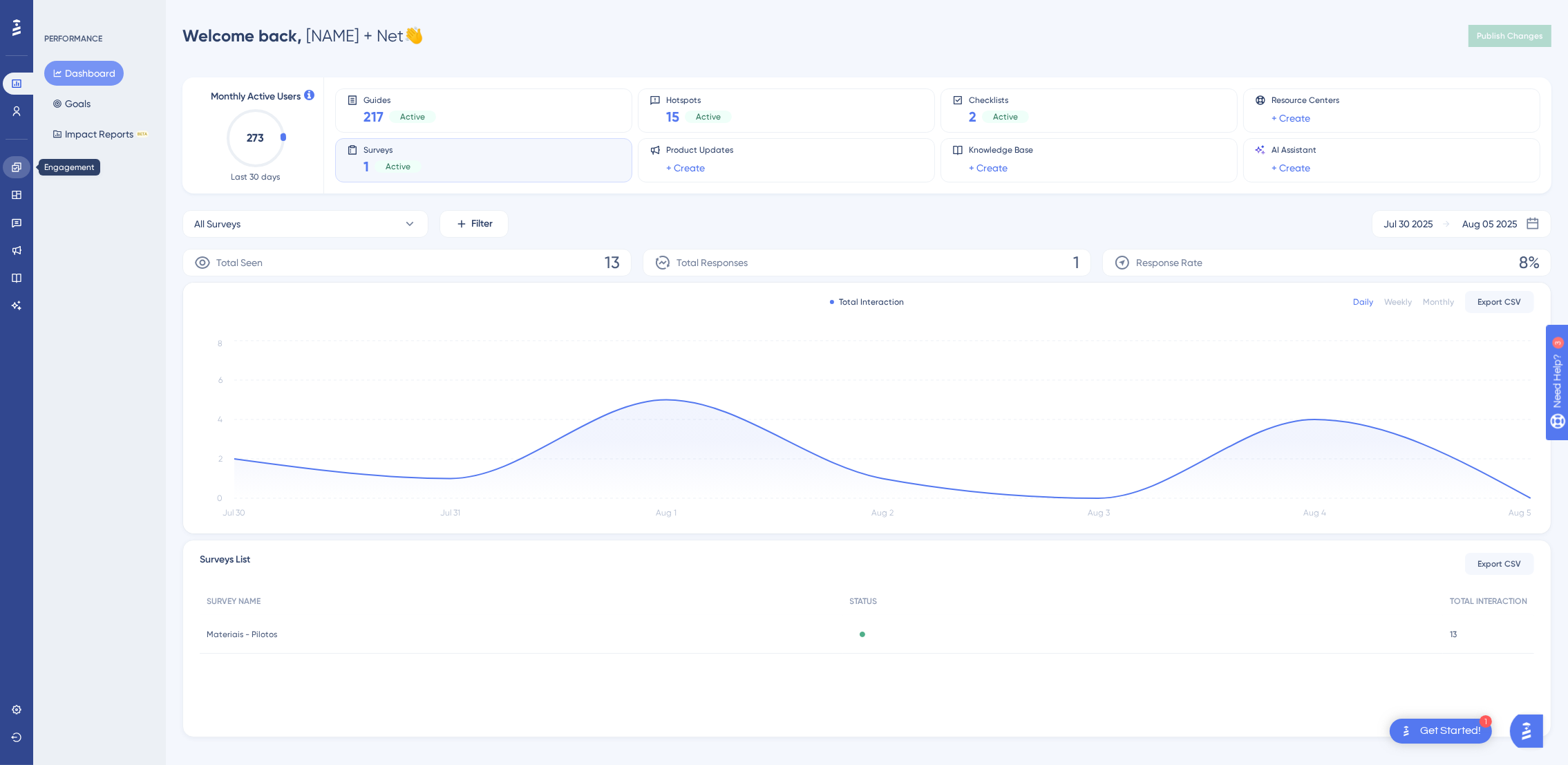 drag, startPoint x: 12, startPoint y: 162, endPoint x: 19, endPoint y: 123, distance: 39.62323 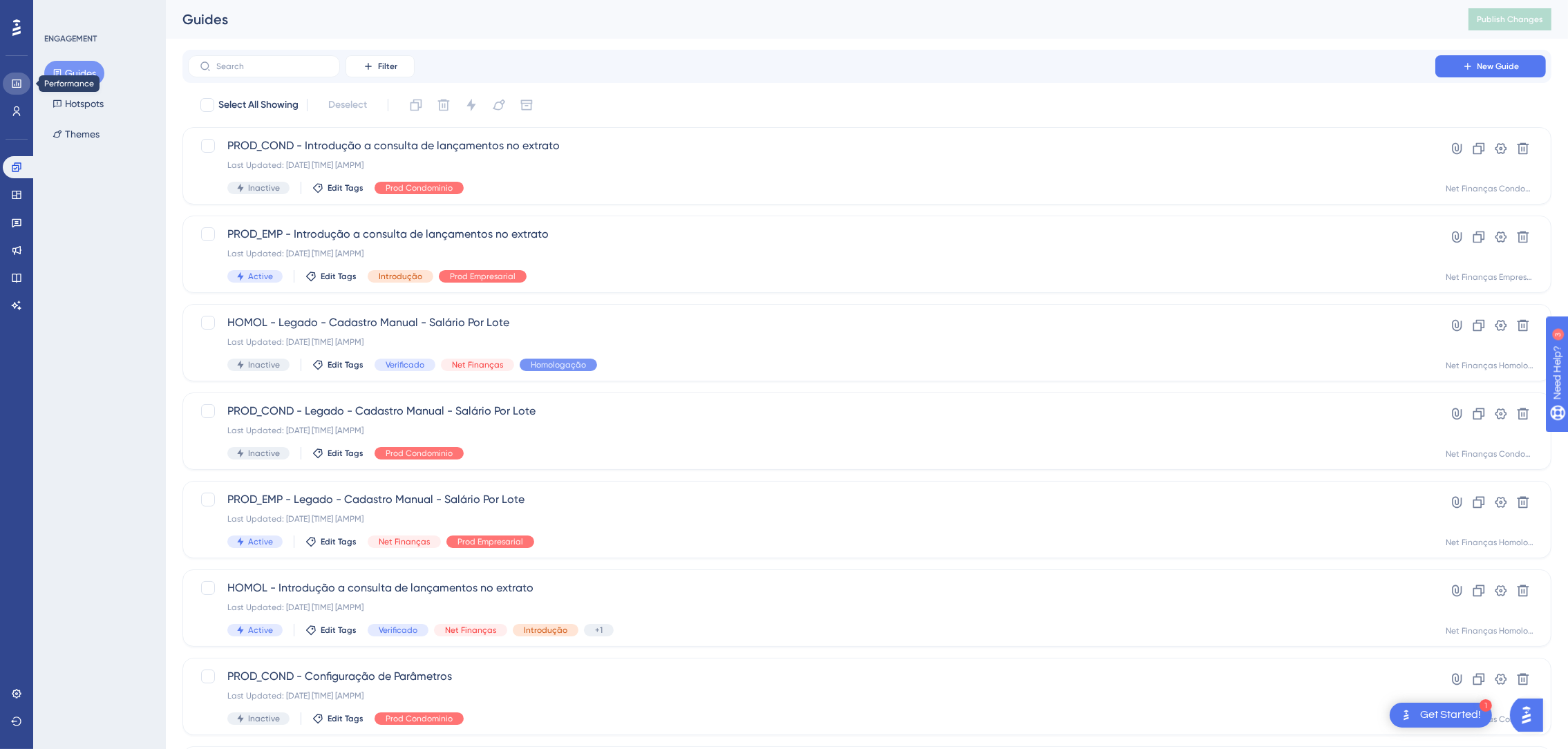 click at bounding box center [17, 84] 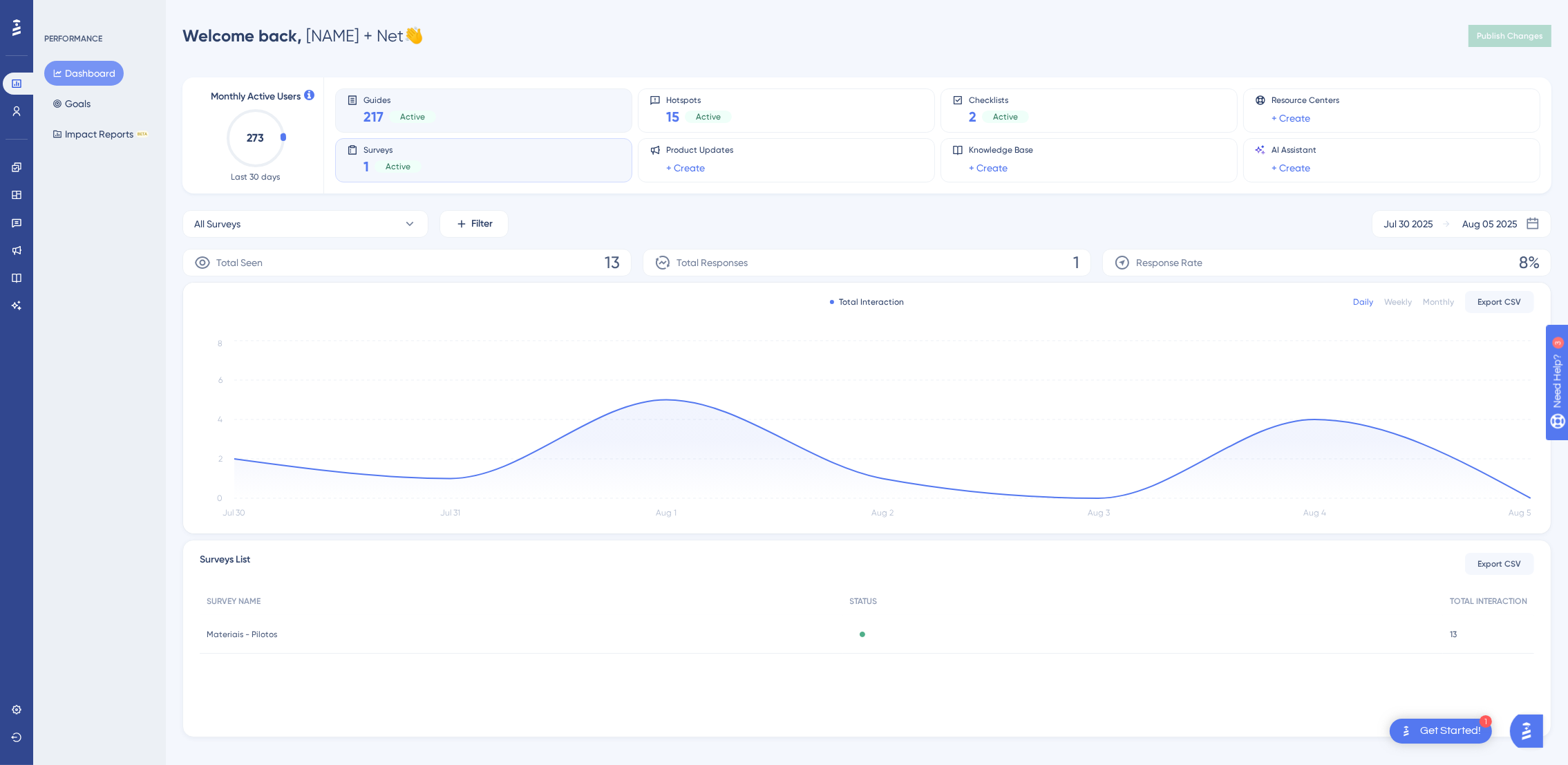 click on "Active" at bounding box center (413, 117) 